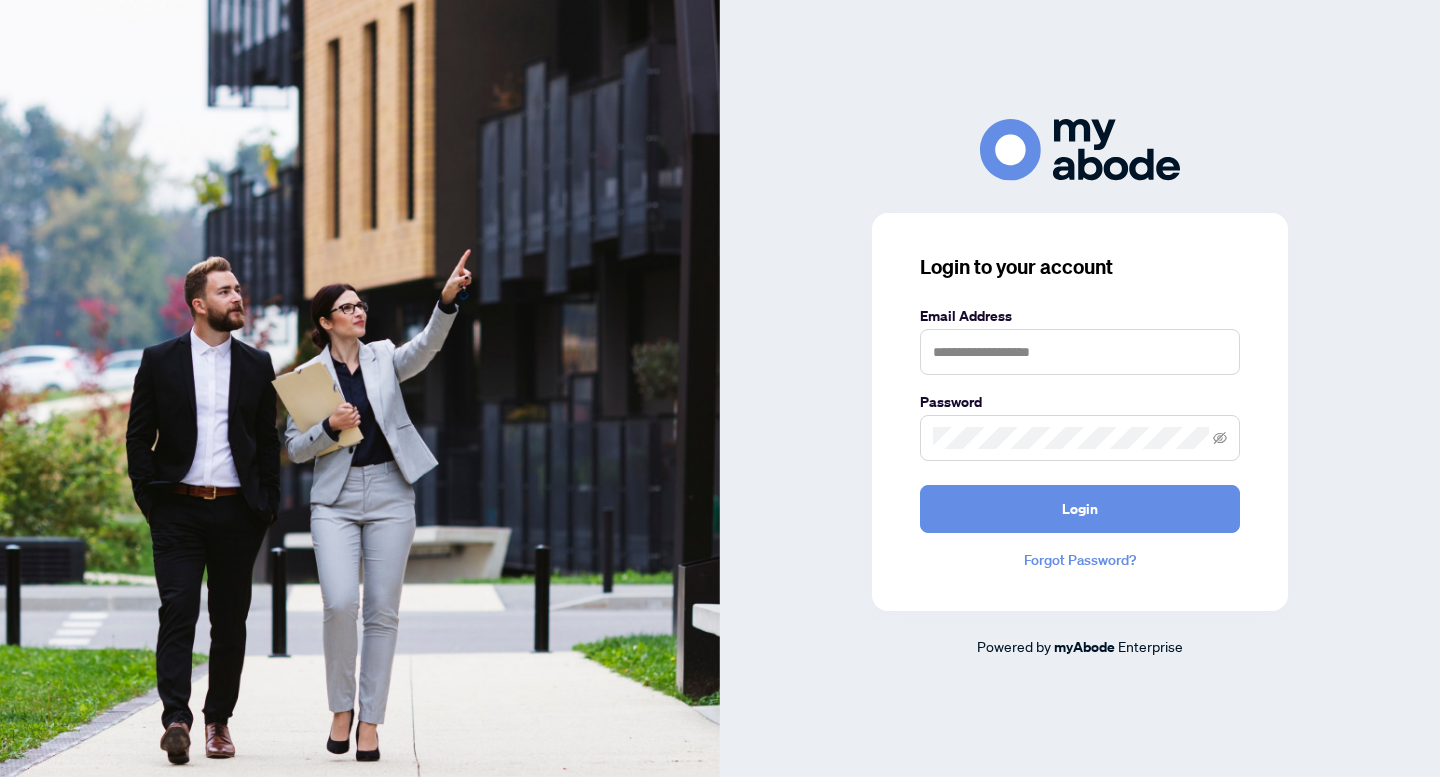 scroll, scrollTop: 0, scrollLeft: 0, axis: both 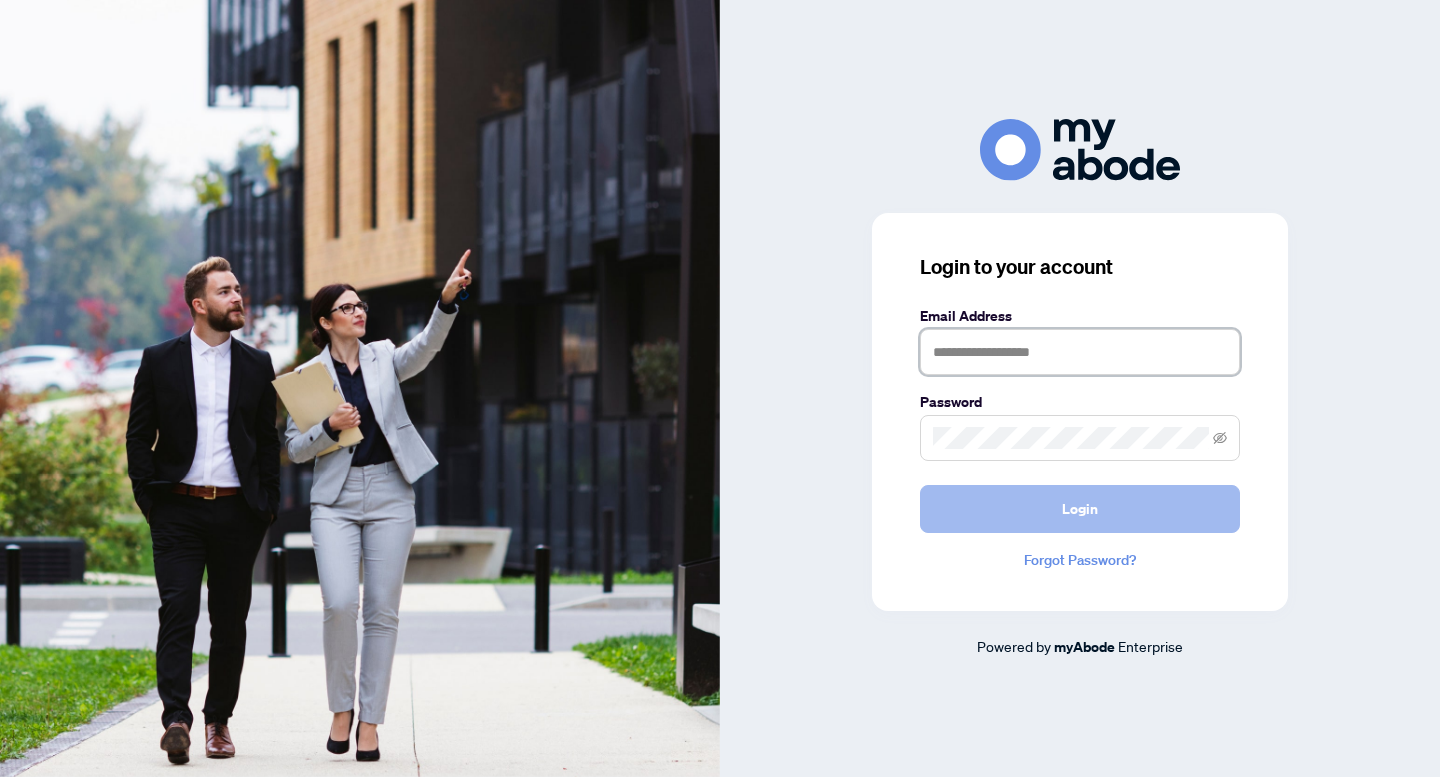 type on "**********" 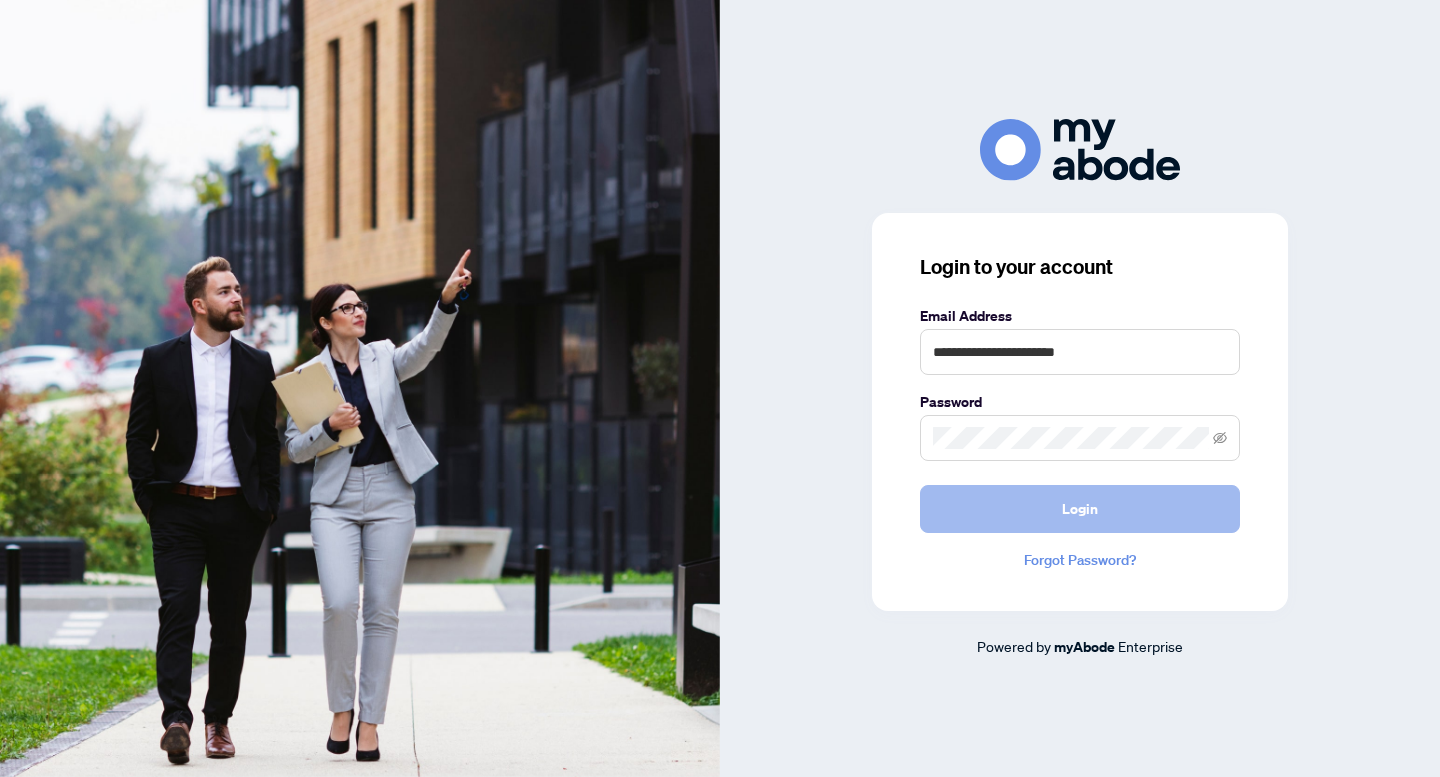 click on "Login" at bounding box center (1080, 509) 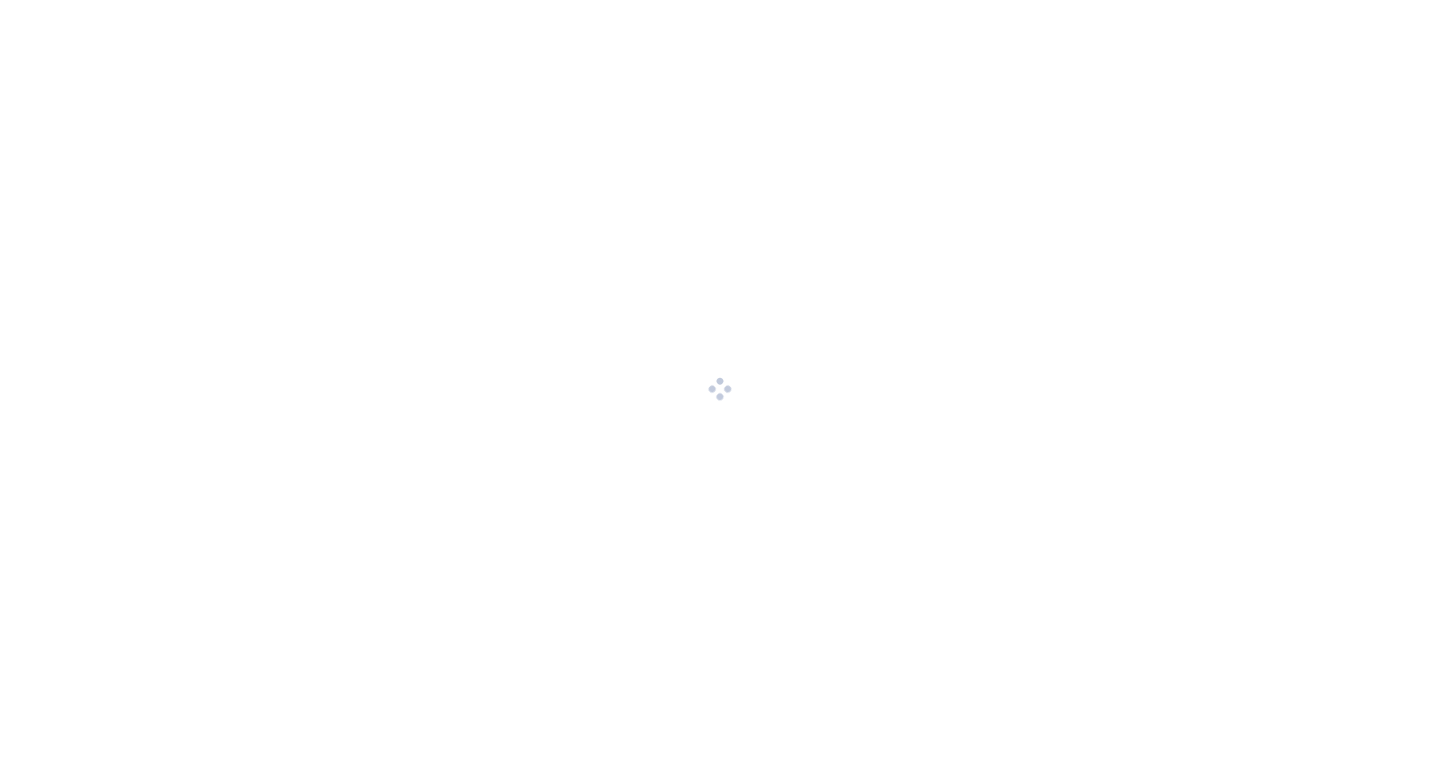 scroll, scrollTop: 0, scrollLeft: 0, axis: both 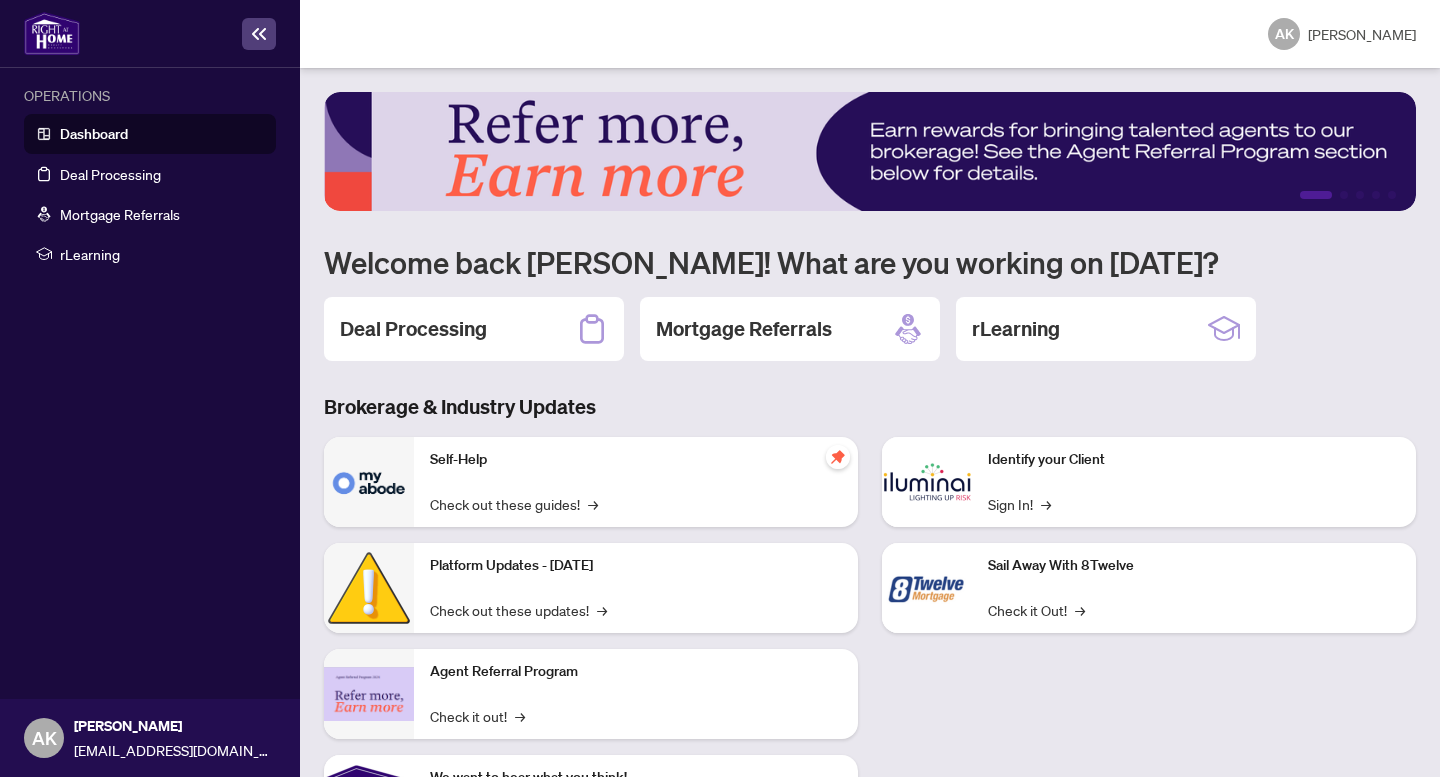 click on "Dashboard" at bounding box center (94, 134) 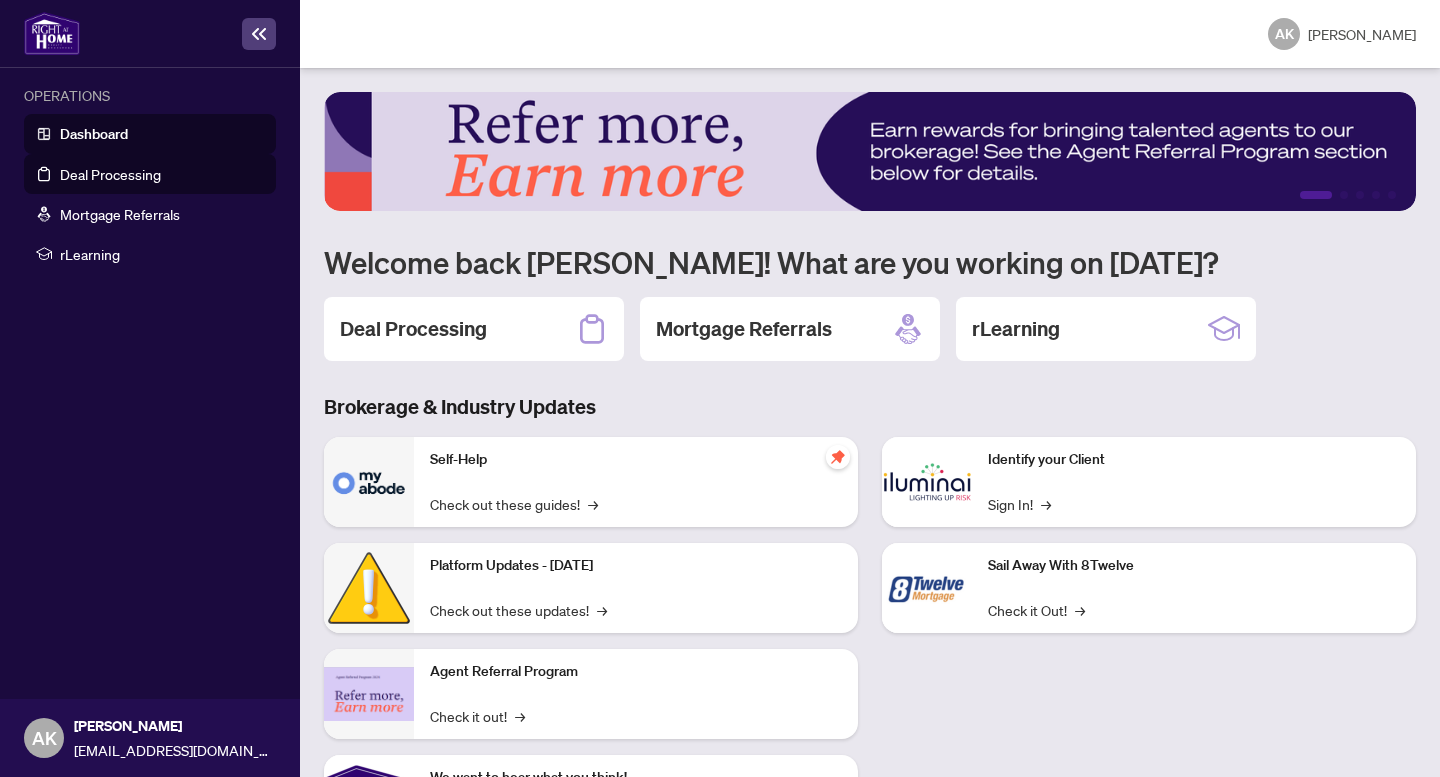 click on "Deal Processing" at bounding box center (110, 174) 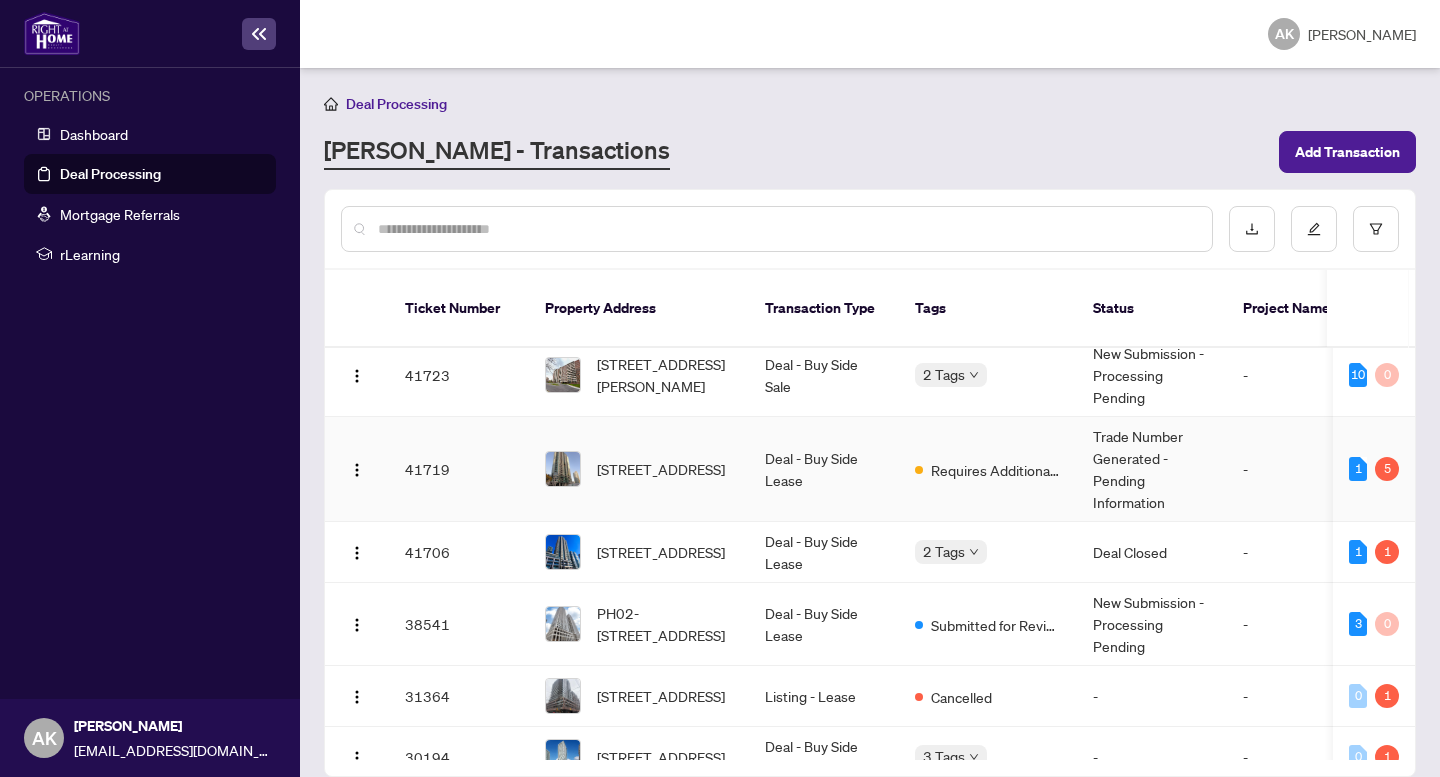 scroll, scrollTop: 0, scrollLeft: 0, axis: both 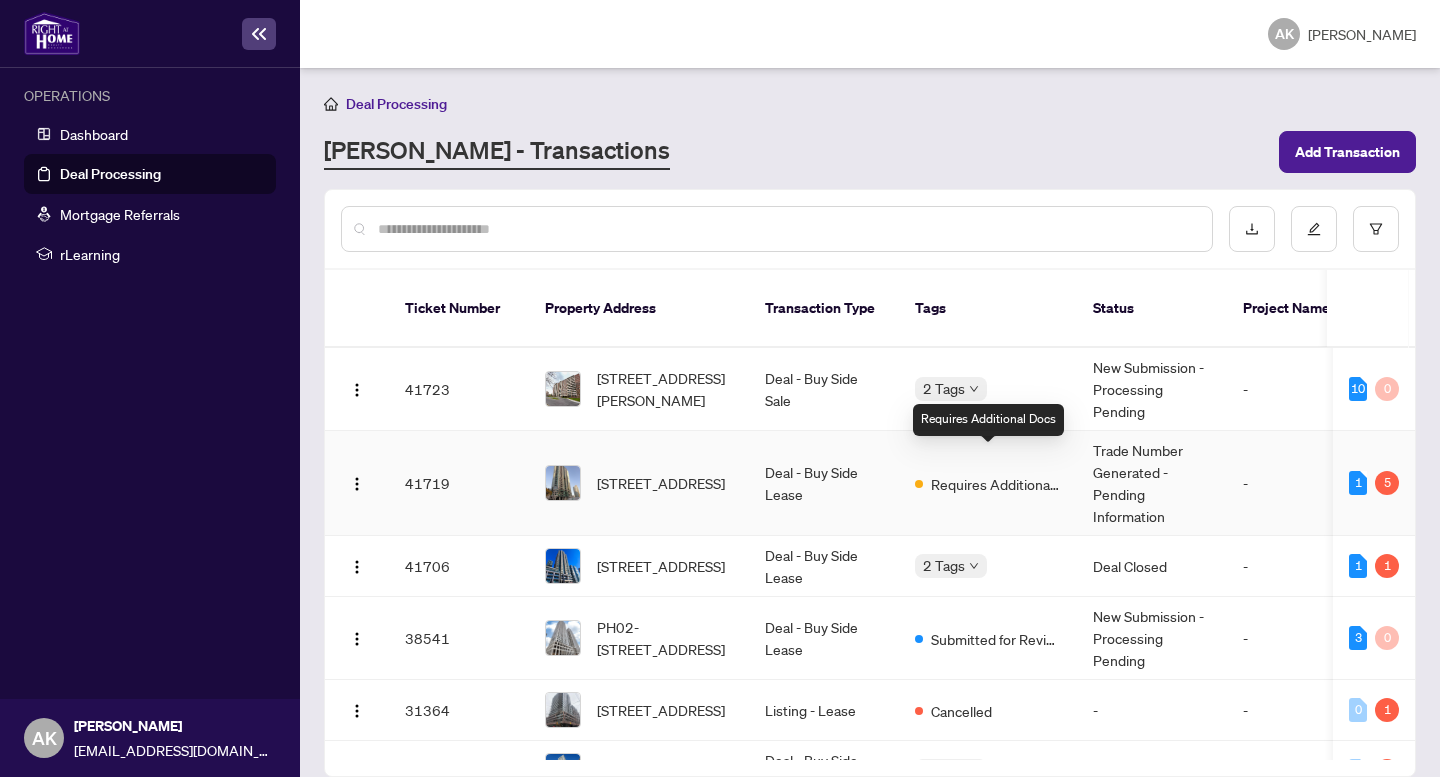 click on "Requires Additional Docs" at bounding box center [996, 484] 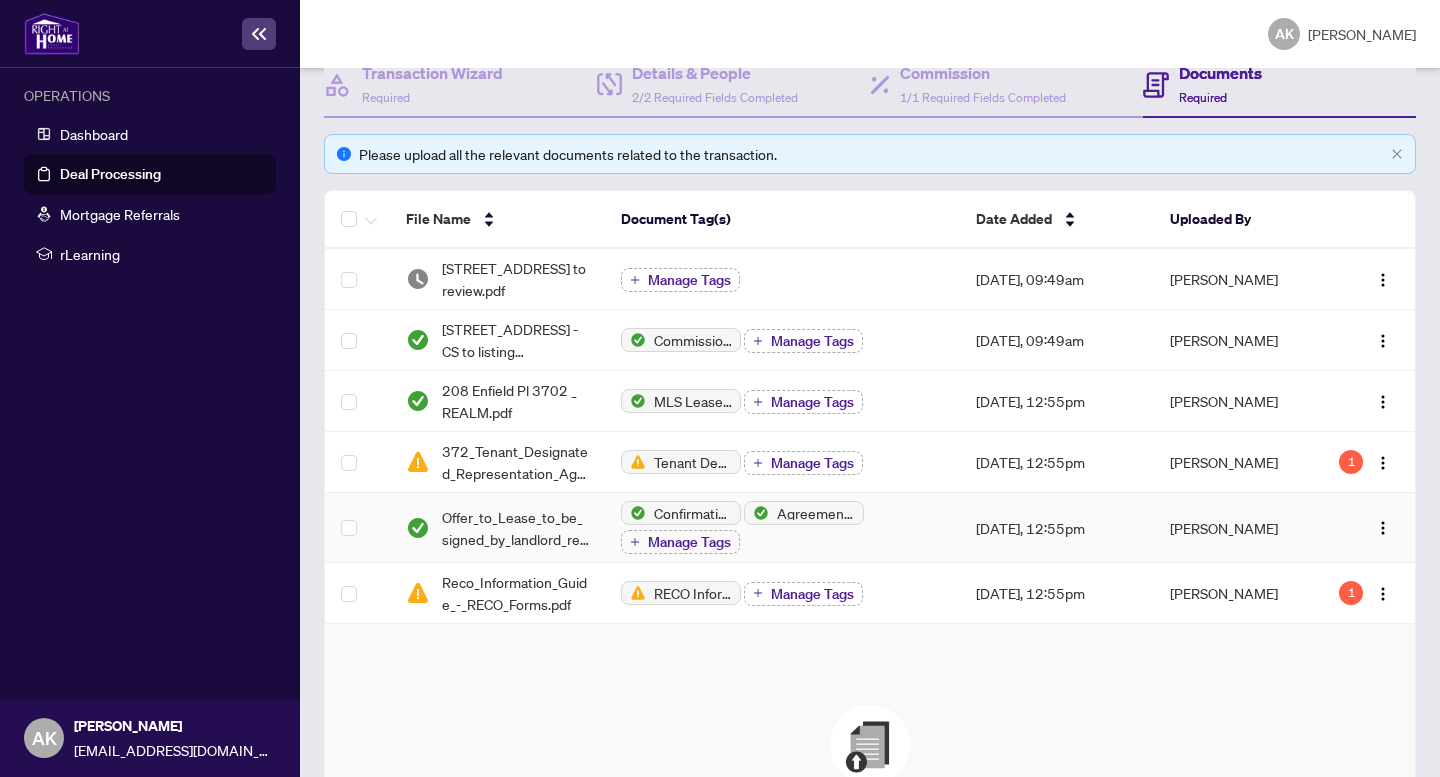 scroll, scrollTop: 220, scrollLeft: 0, axis: vertical 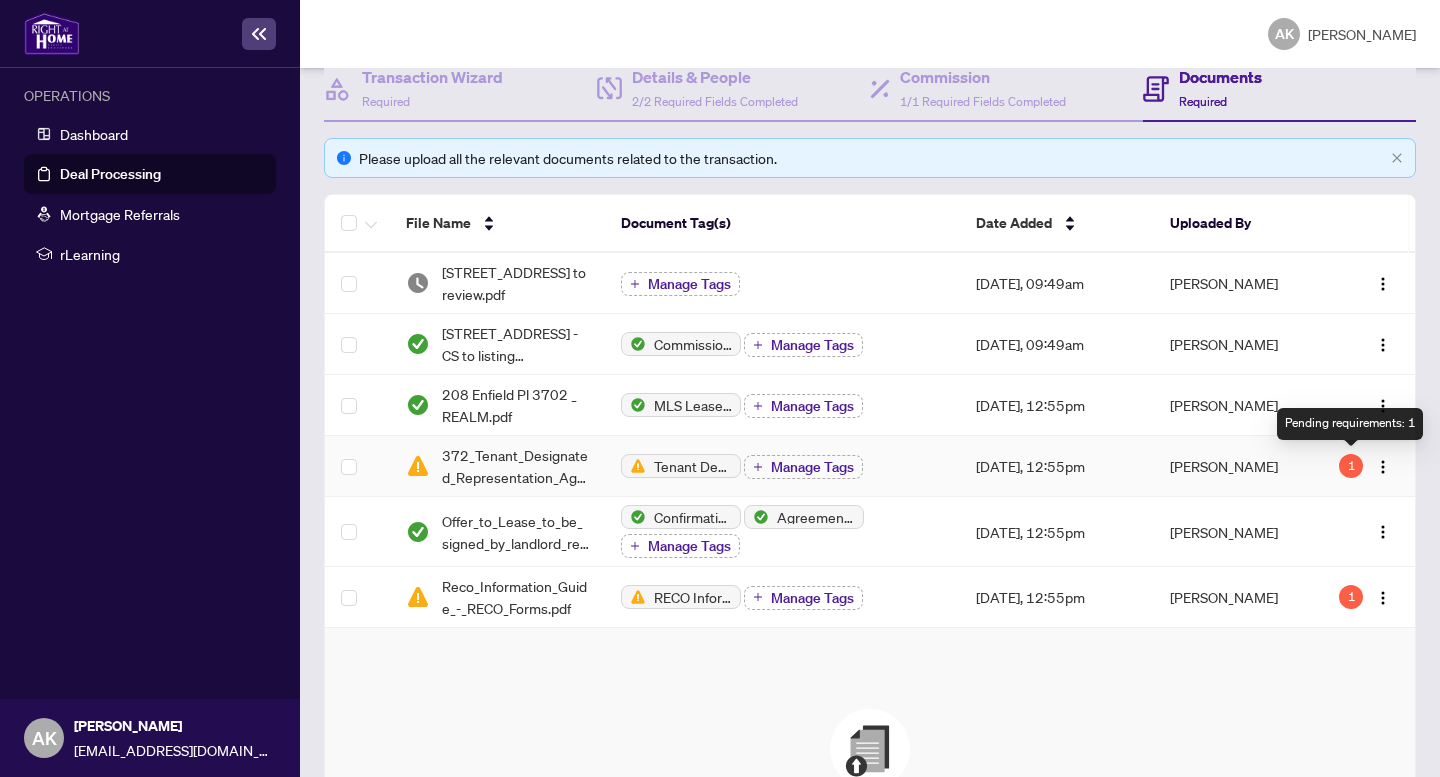 click on "1" at bounding box center (1351, 466) 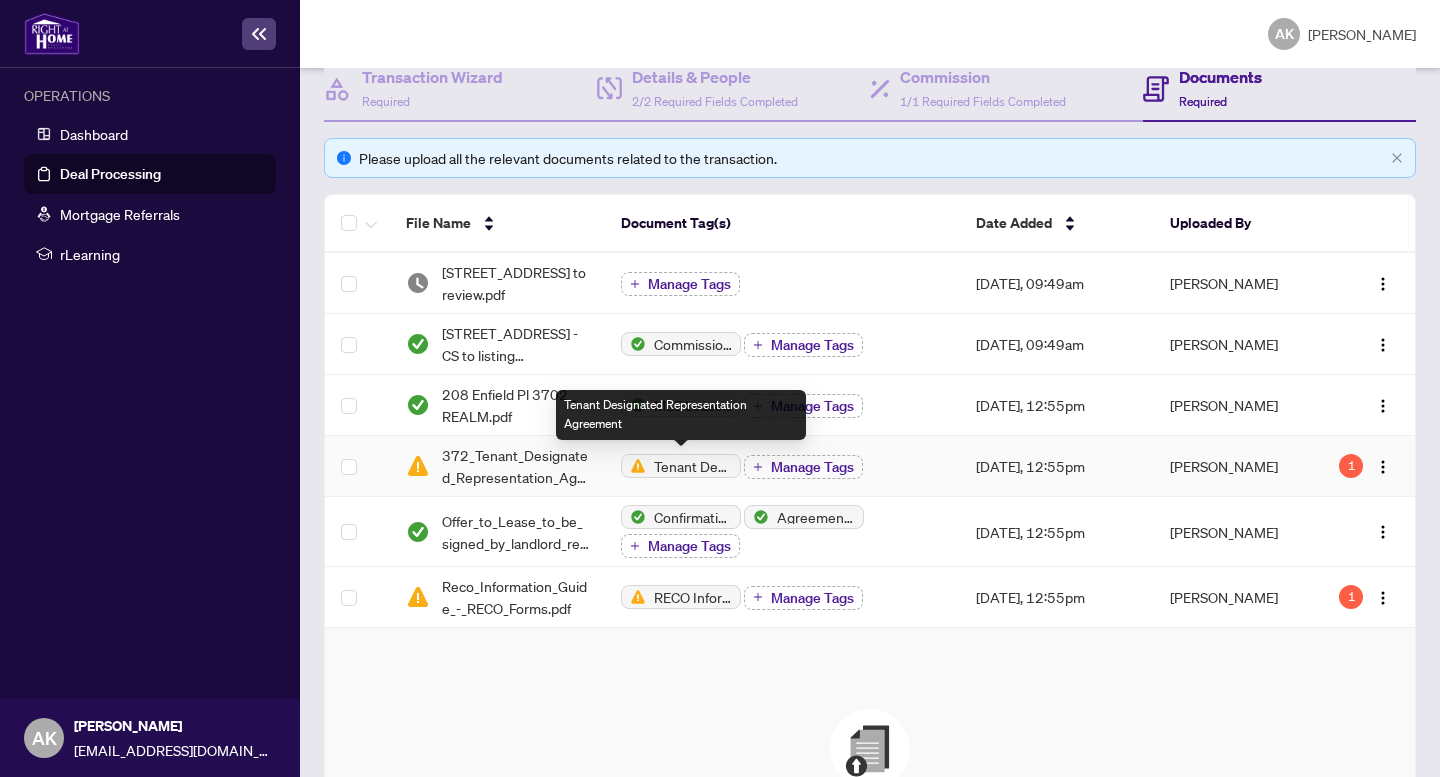 click on "Tenant Designated Representation Agreement" at bounding box center [693, 466] 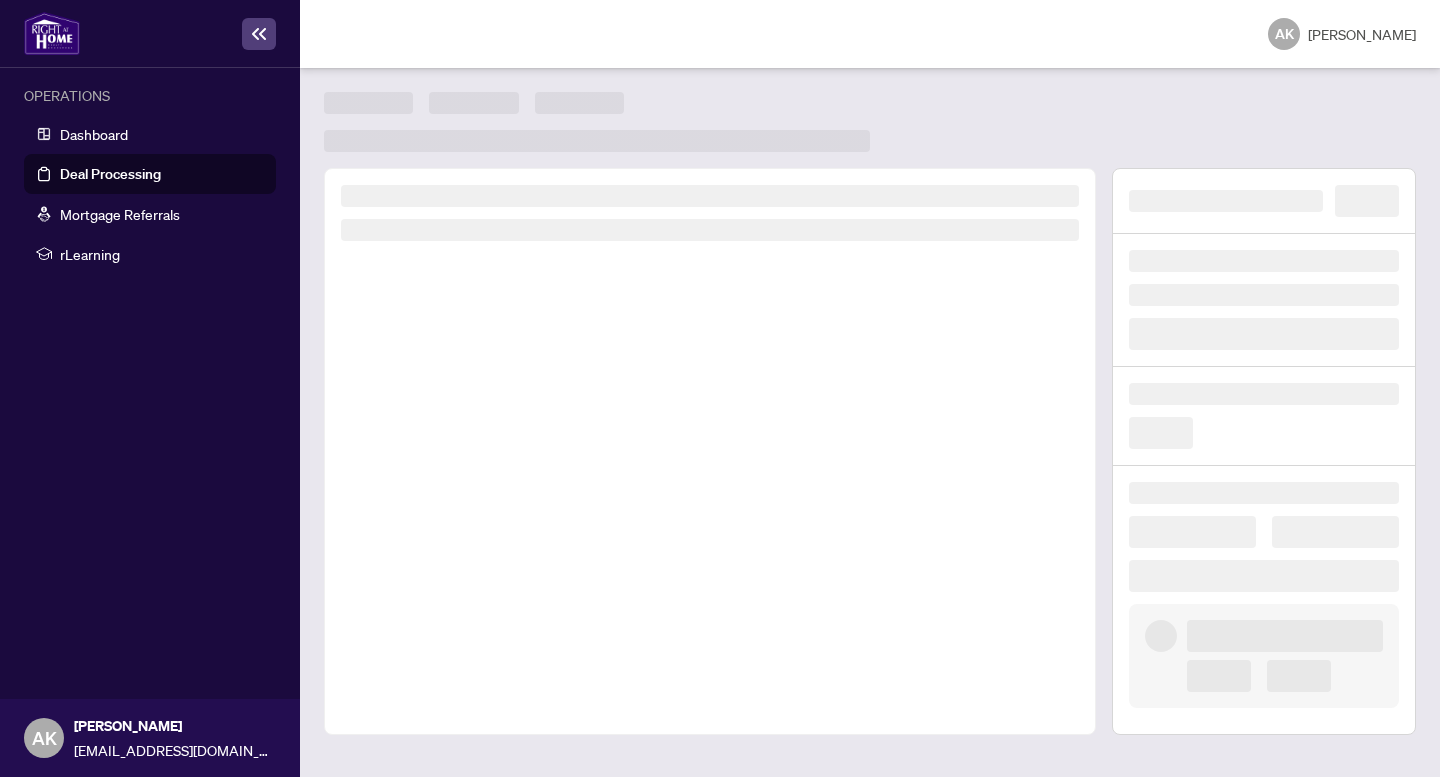 scroll, scrollTop: 0, scrollLeft: 0, axis: both 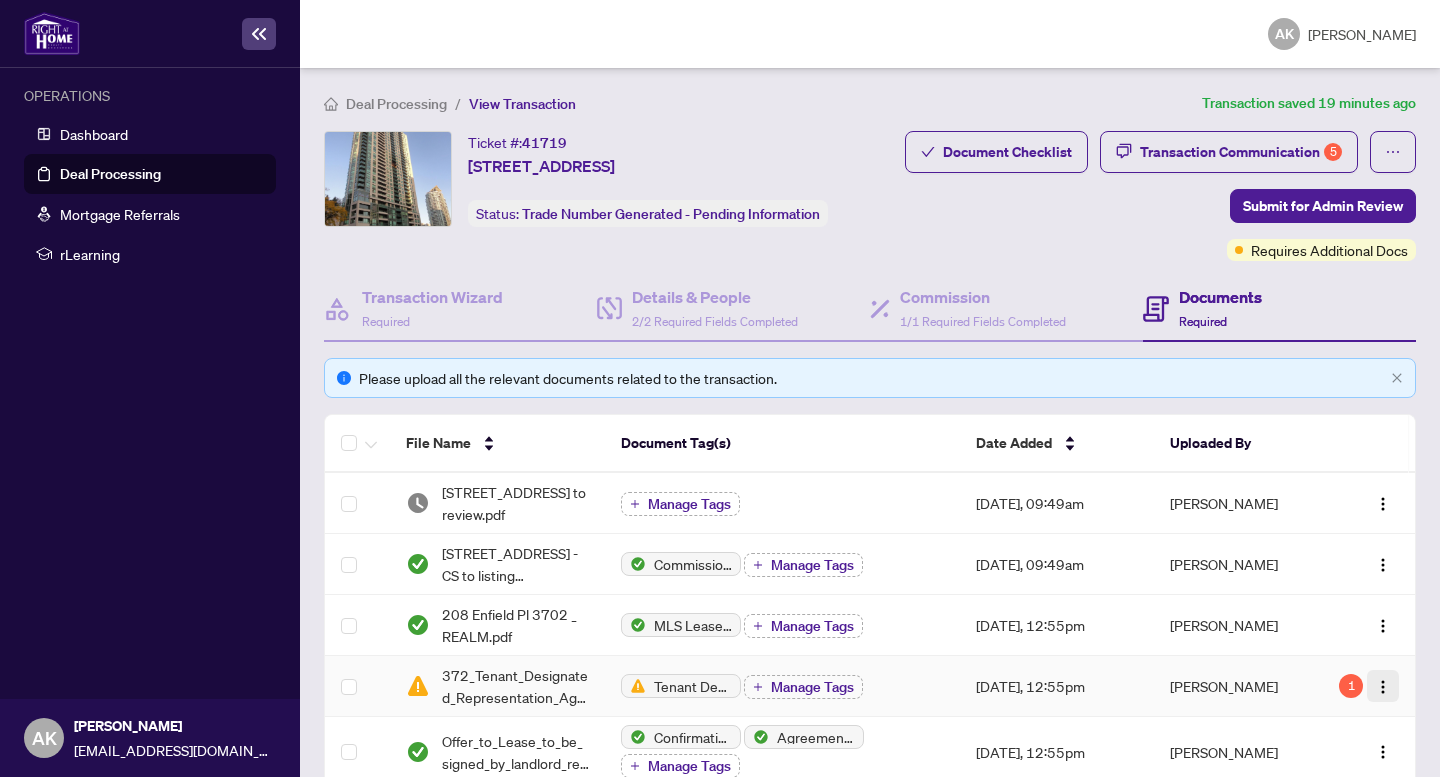 click at bounding box center [1383, 687] 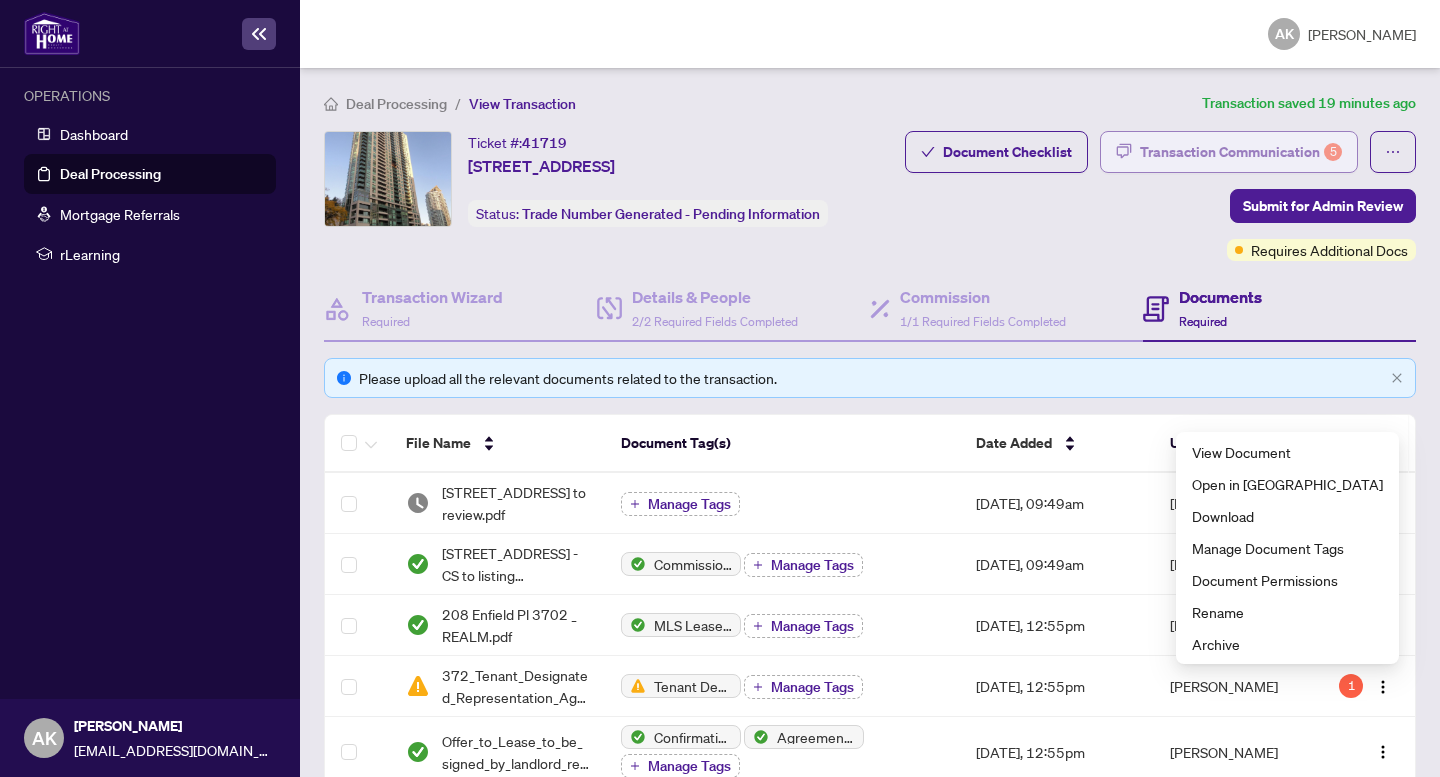 click on "Transaction Communication 5" at bounding box center [1241, 152] 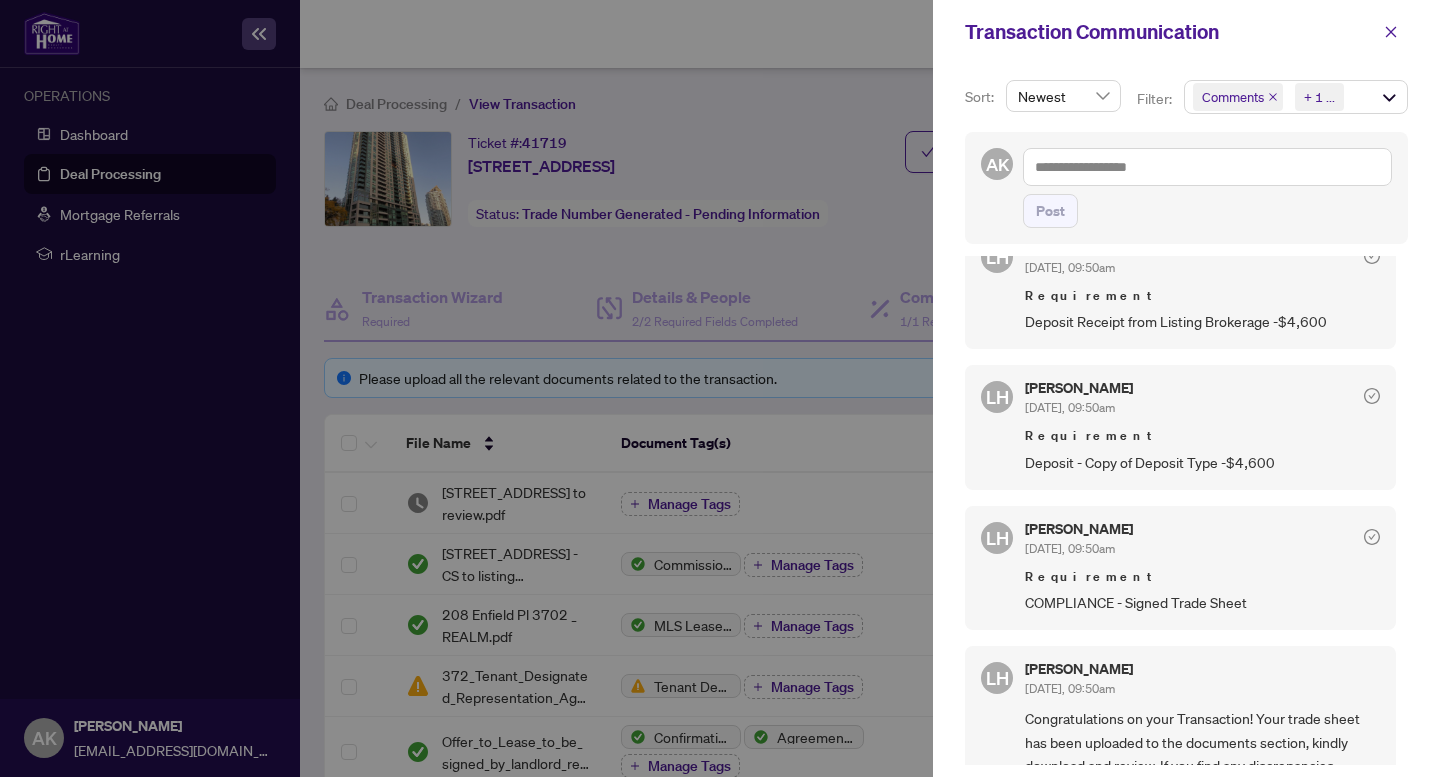 scroll, scrollTop: 36, scrollLeft: 0, axis: vertical 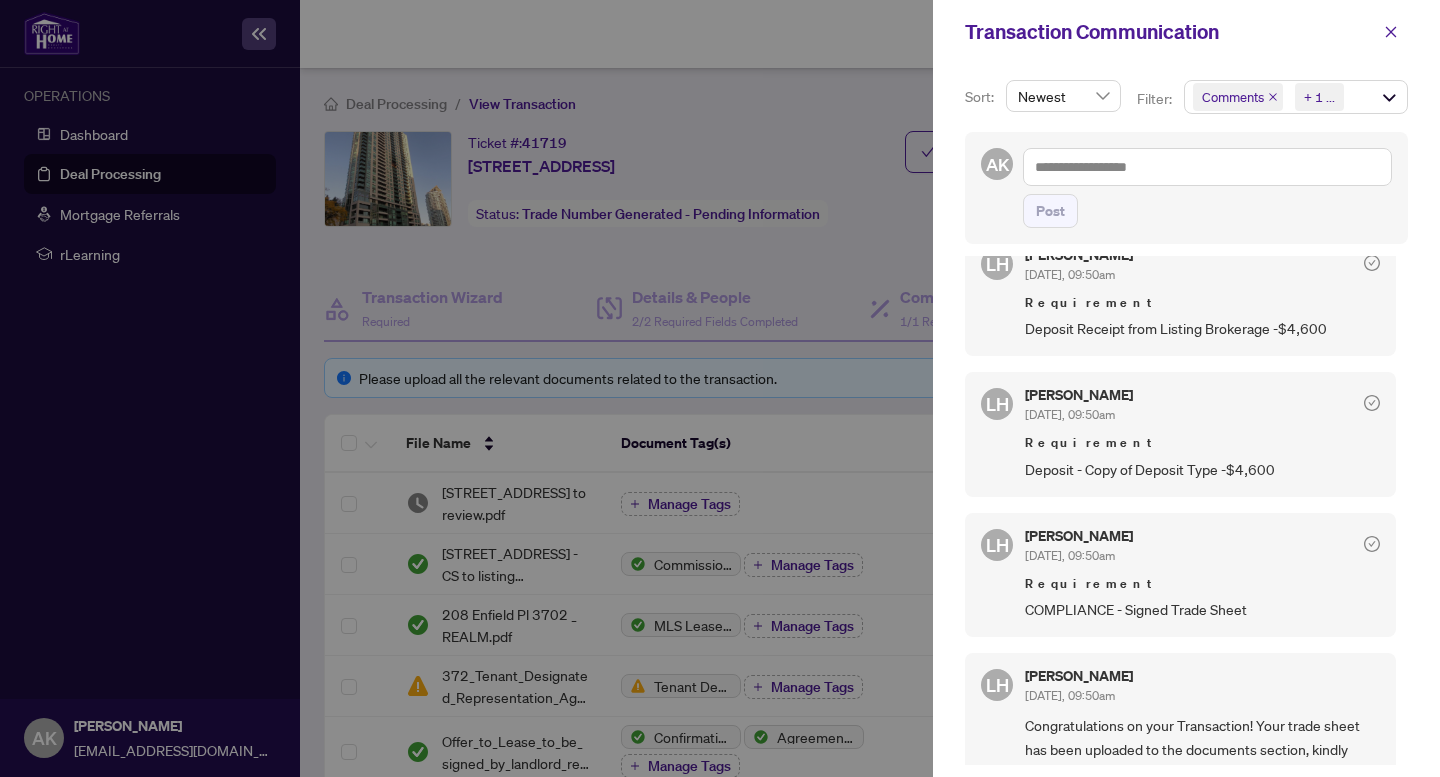 click at bounding box center (720, 388) 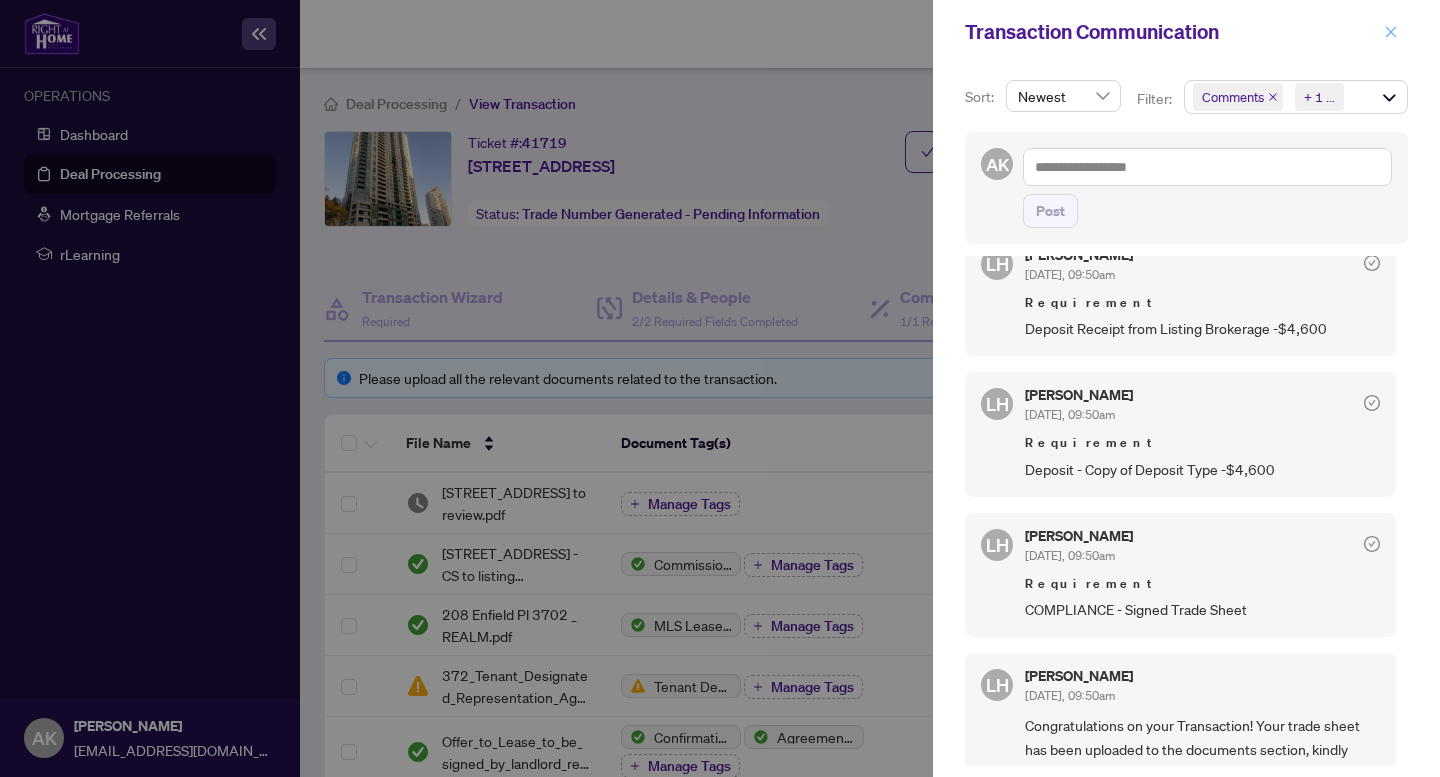 click 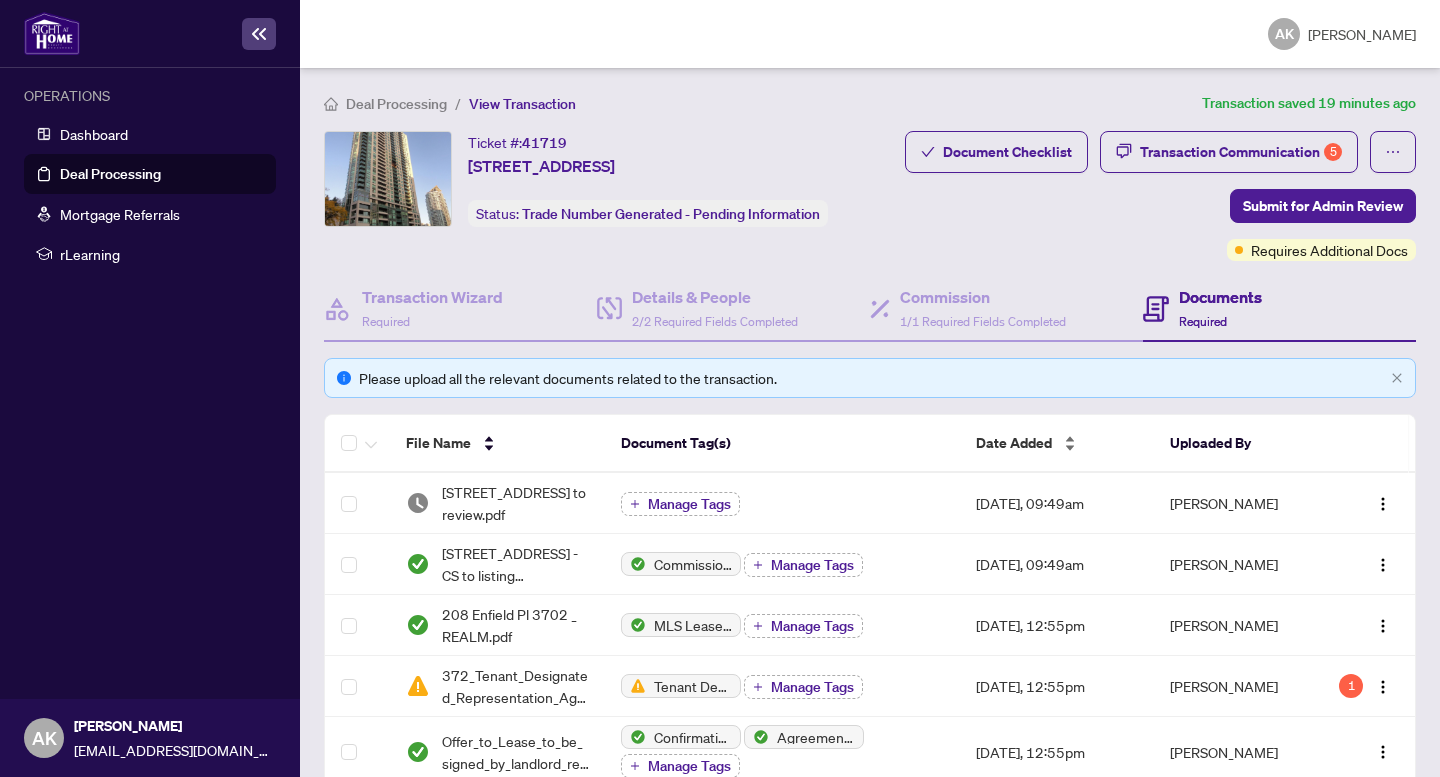 scroll, scrollTop: 90, scrollLeft: 0, axis: vertical 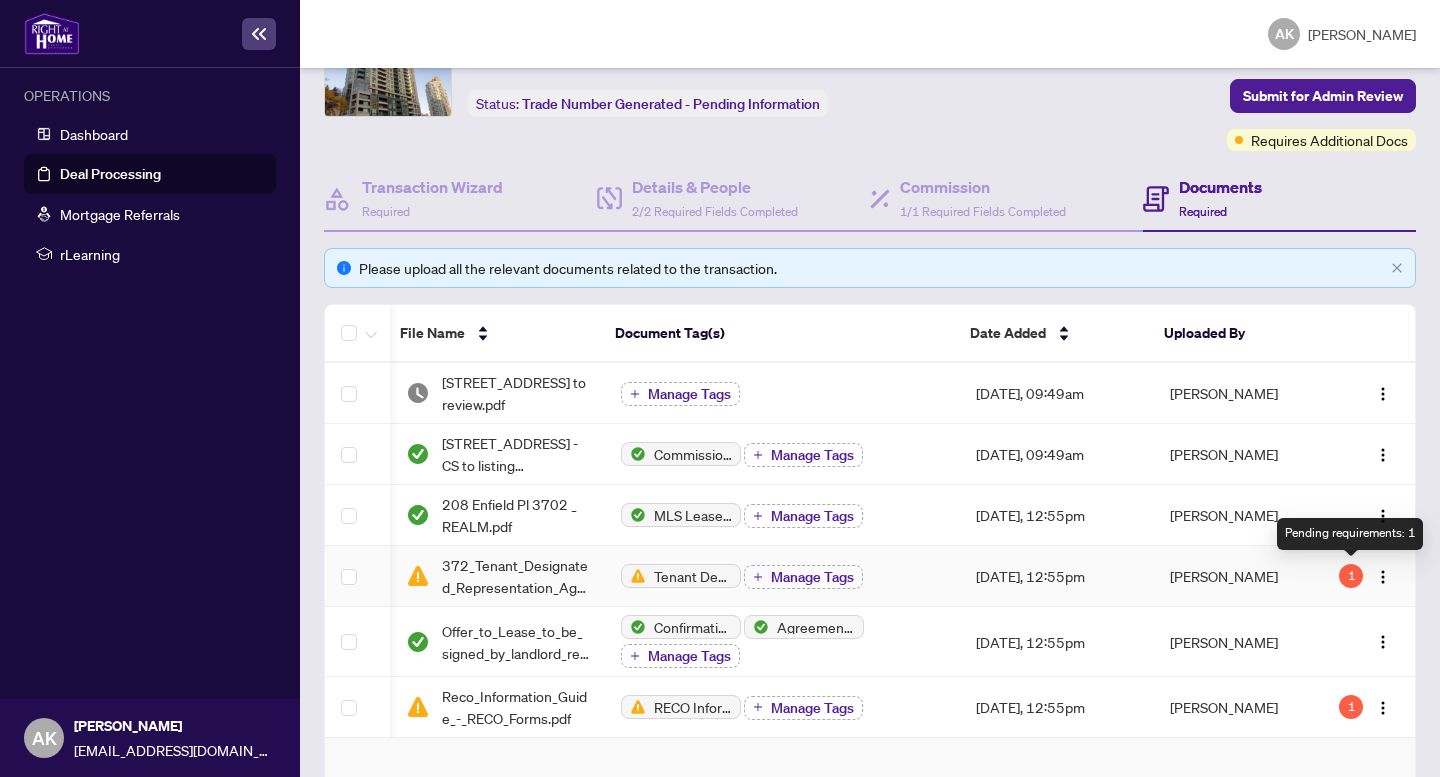 click on "1" at bounding box center (1351, 576) 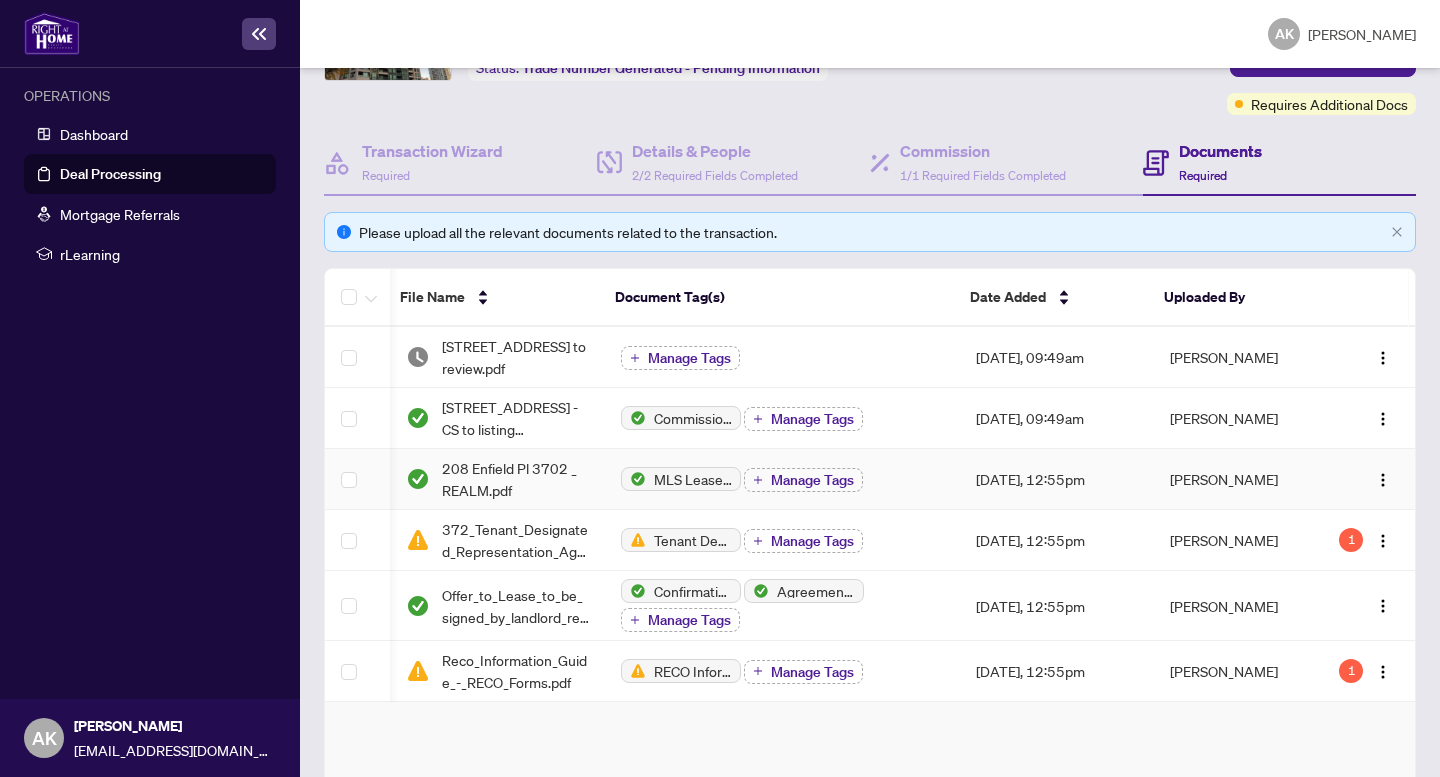 scroll, scrollTop: 160, scrollLeft: 0, axis: vertical 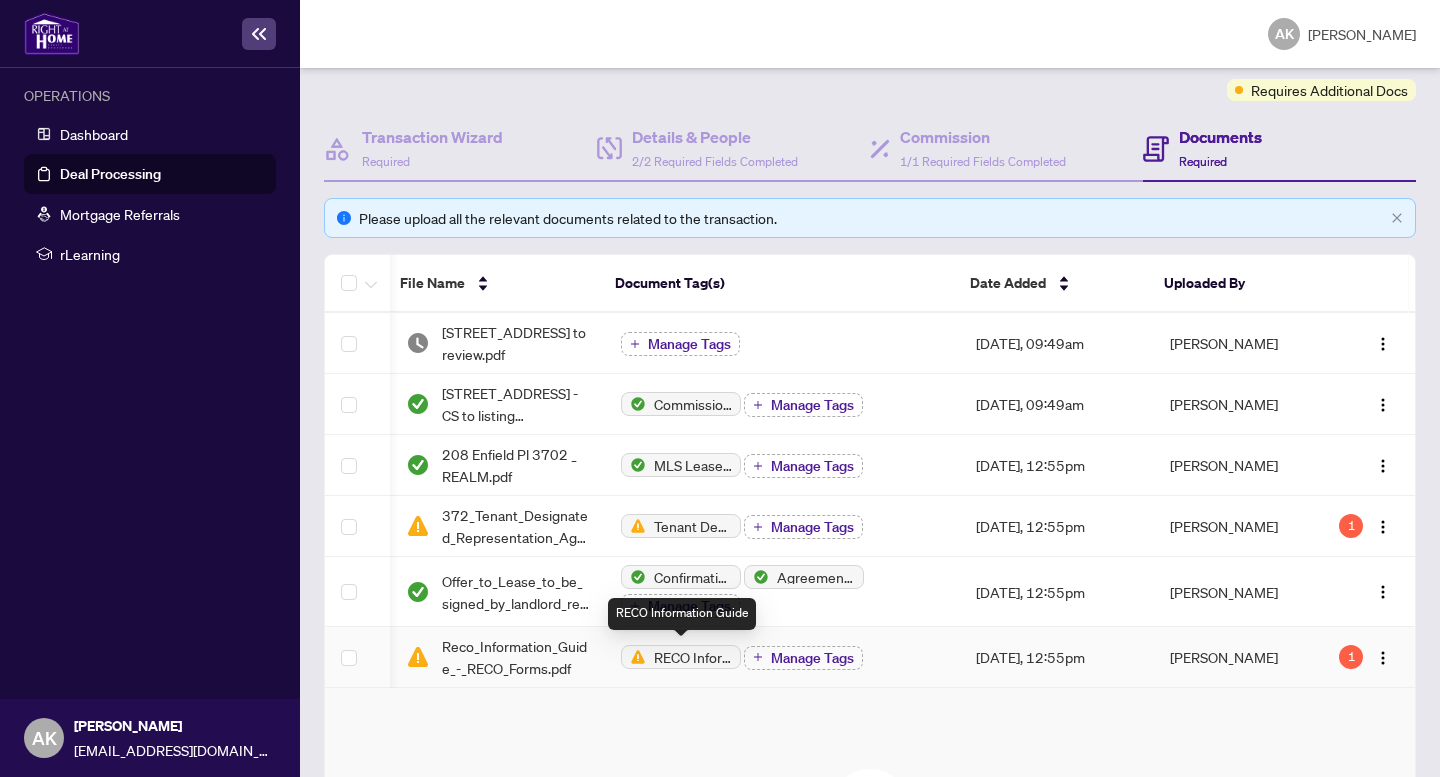 click on "RECO Information Guide" at bounding box center [693, 657] 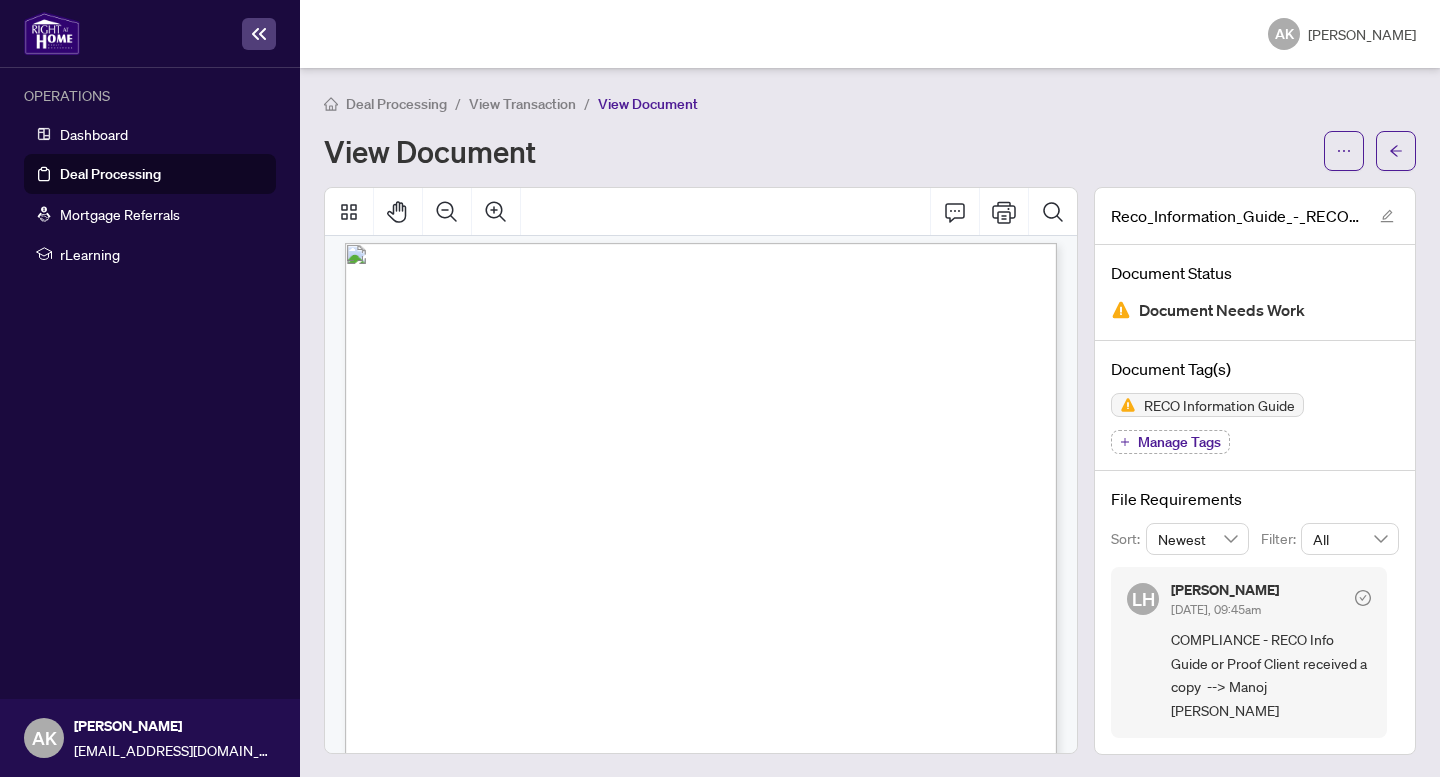 scroll, scrollTop: 11344, scrollLeft: 0, axis: vertical 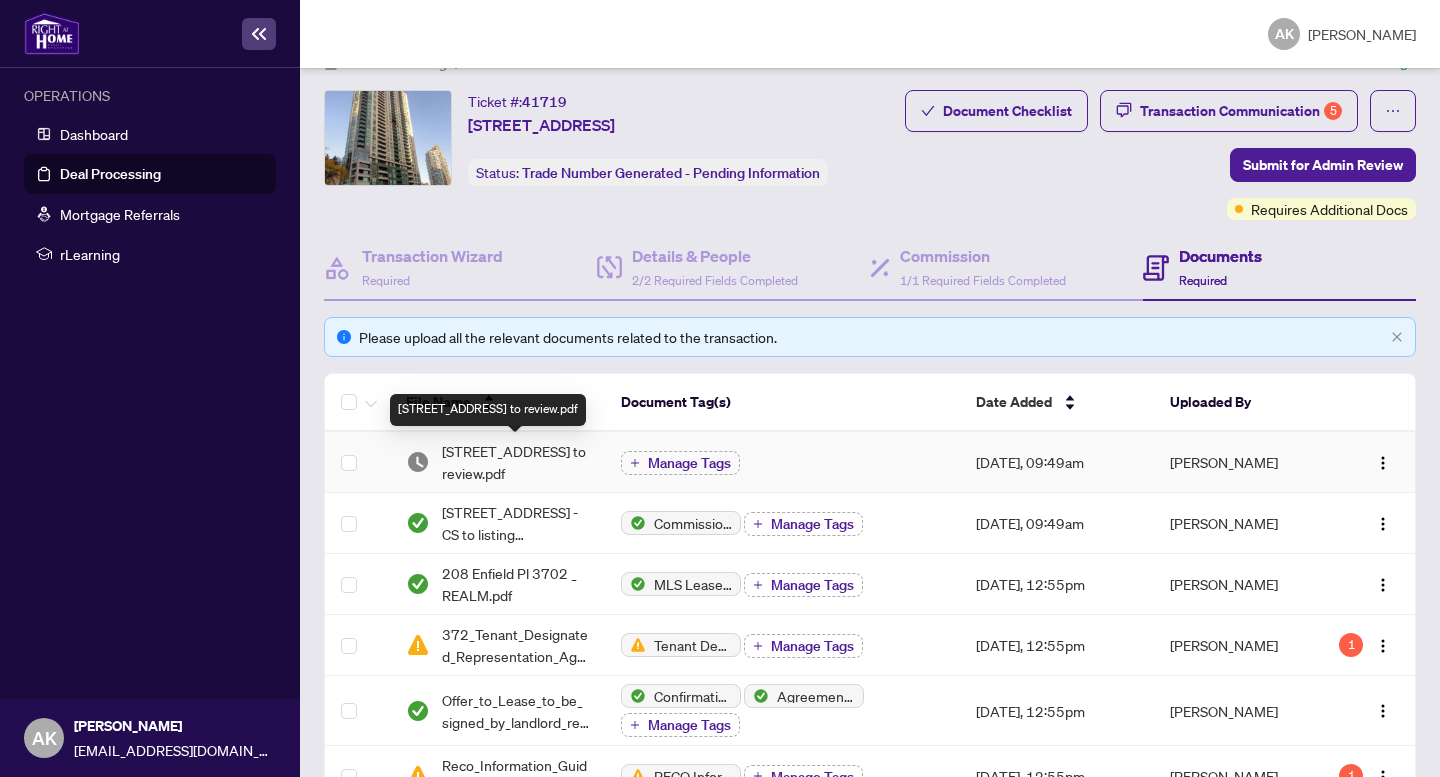 click on "208 Enfield Place 3702 - trade sheet - Ashish to review.pdf" at bounding box center (515, 462) 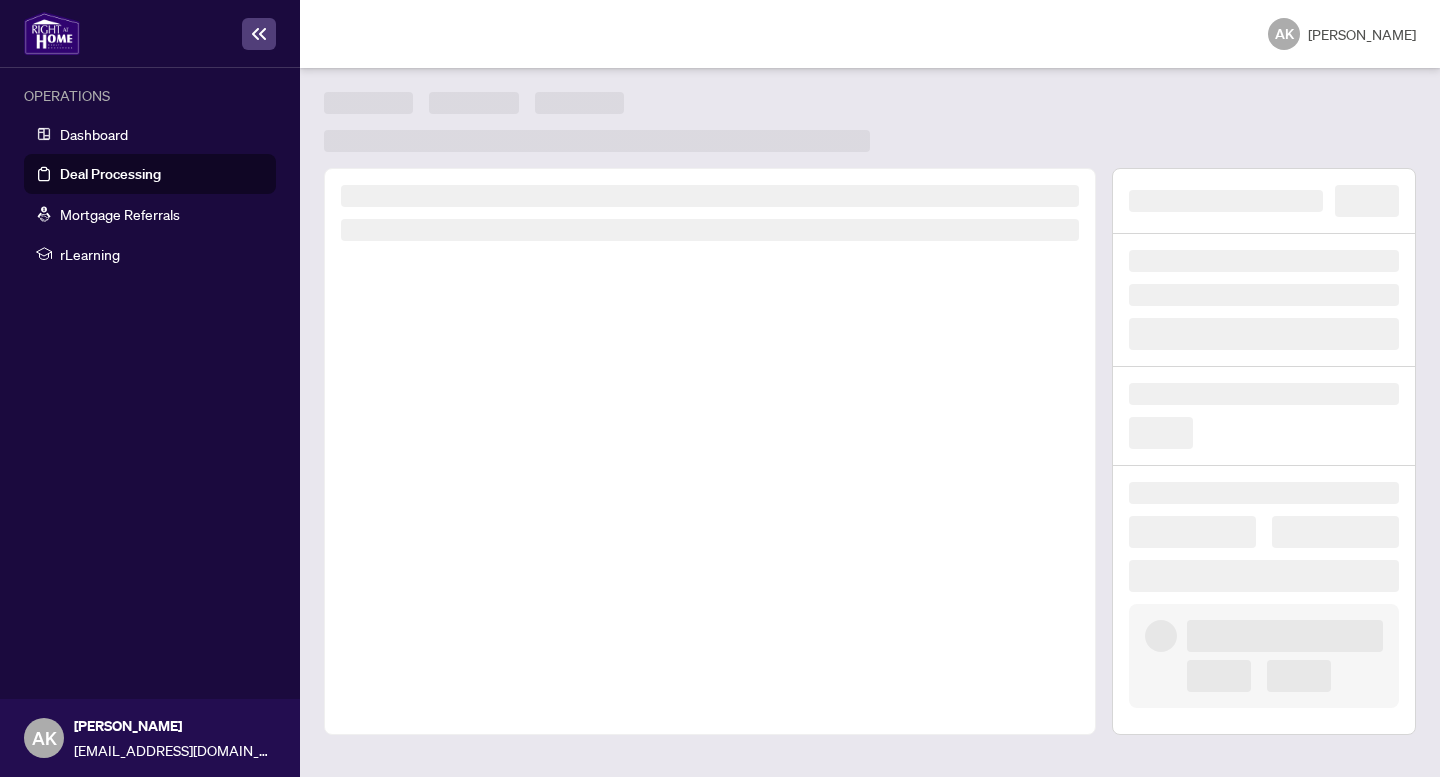 scroll, scrollTop: 0, scrollLeft: 0, axis: both 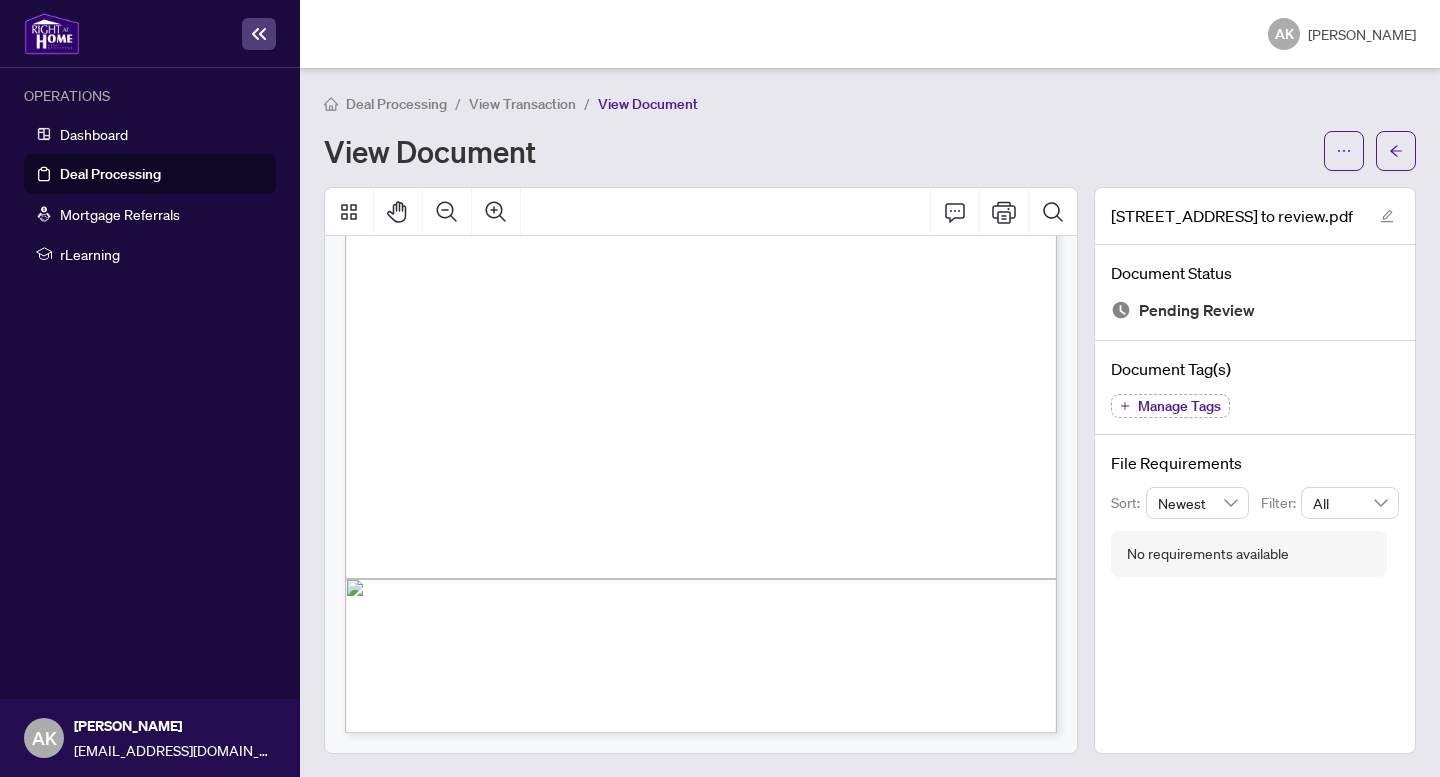 drag, startPoint x: 466, startPoint y: 640, endPoint x: 502, endPoint y: 622, distance: 40.24922 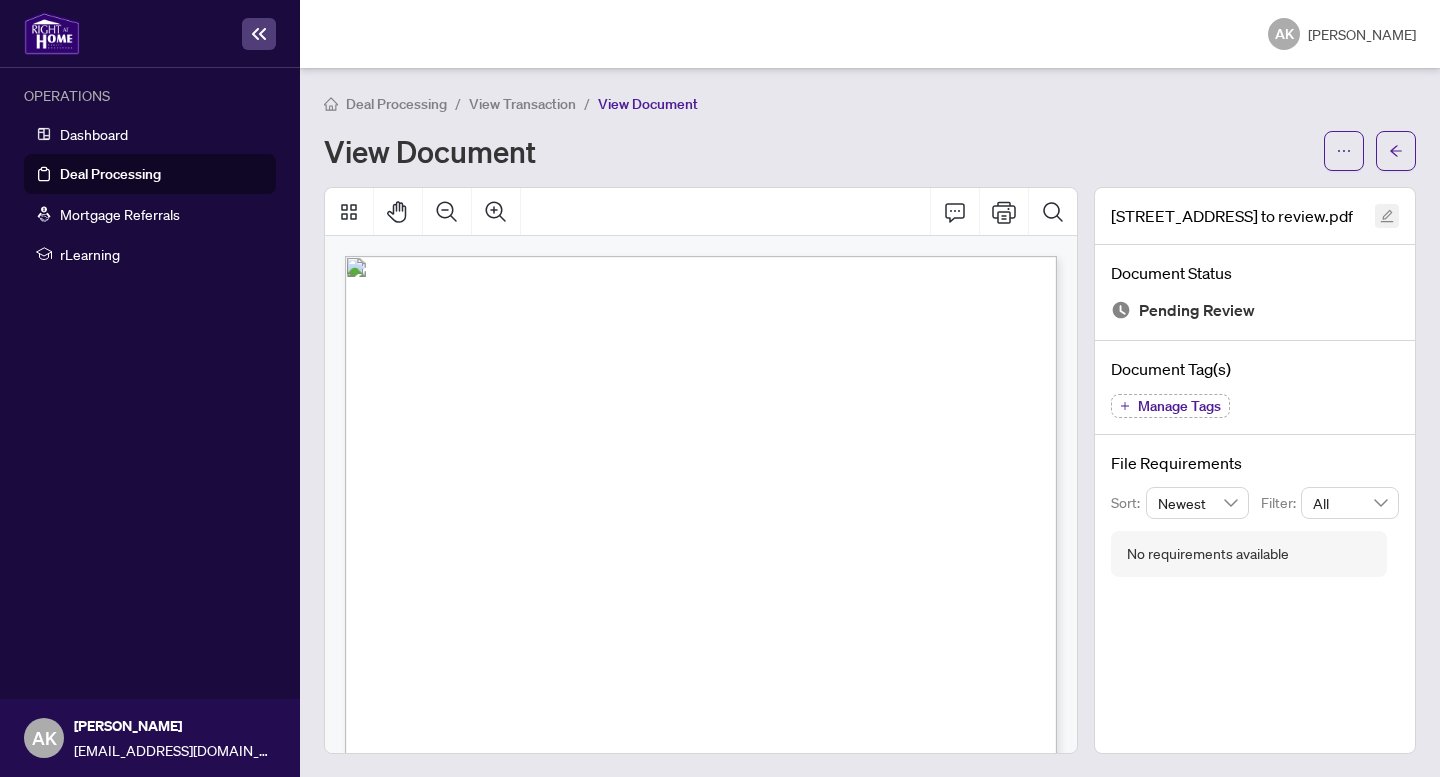 click 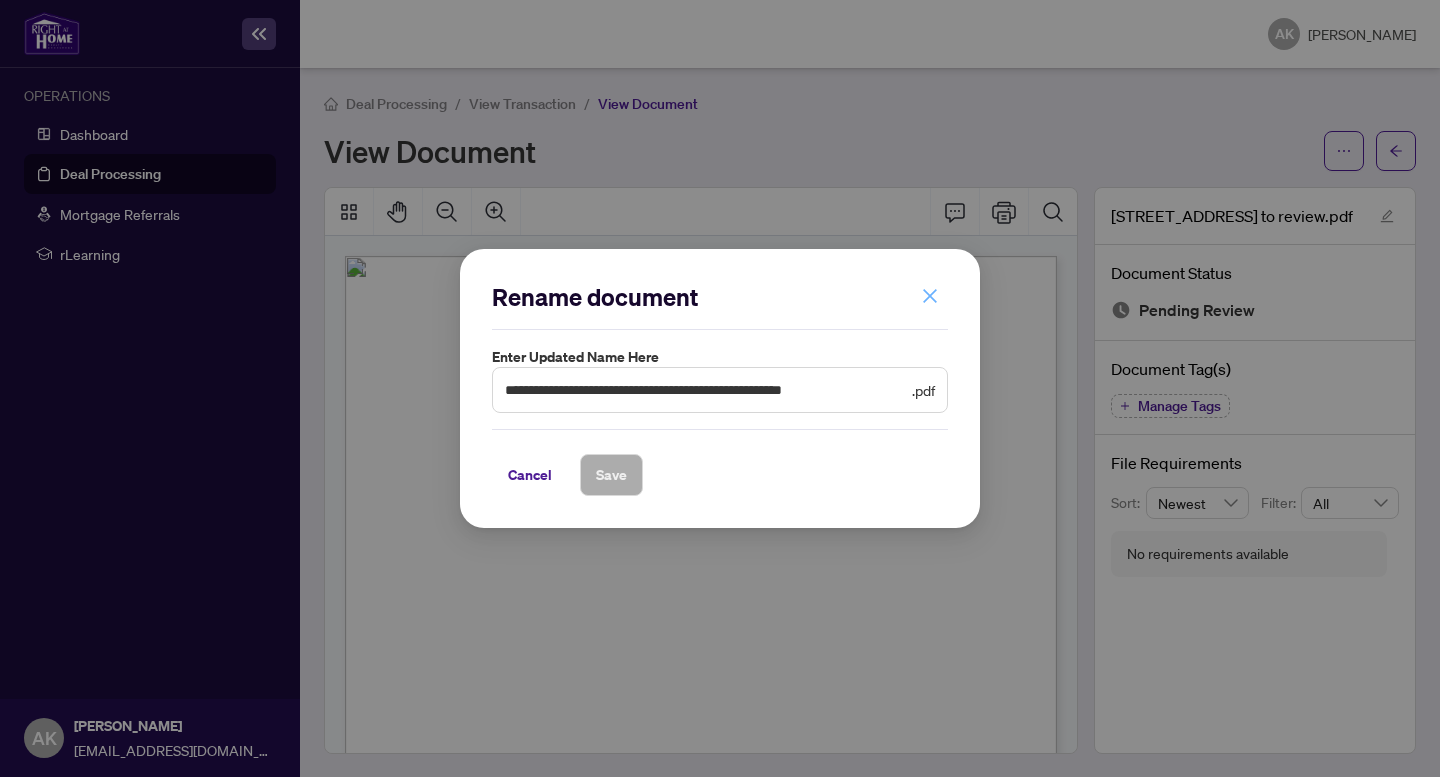 click 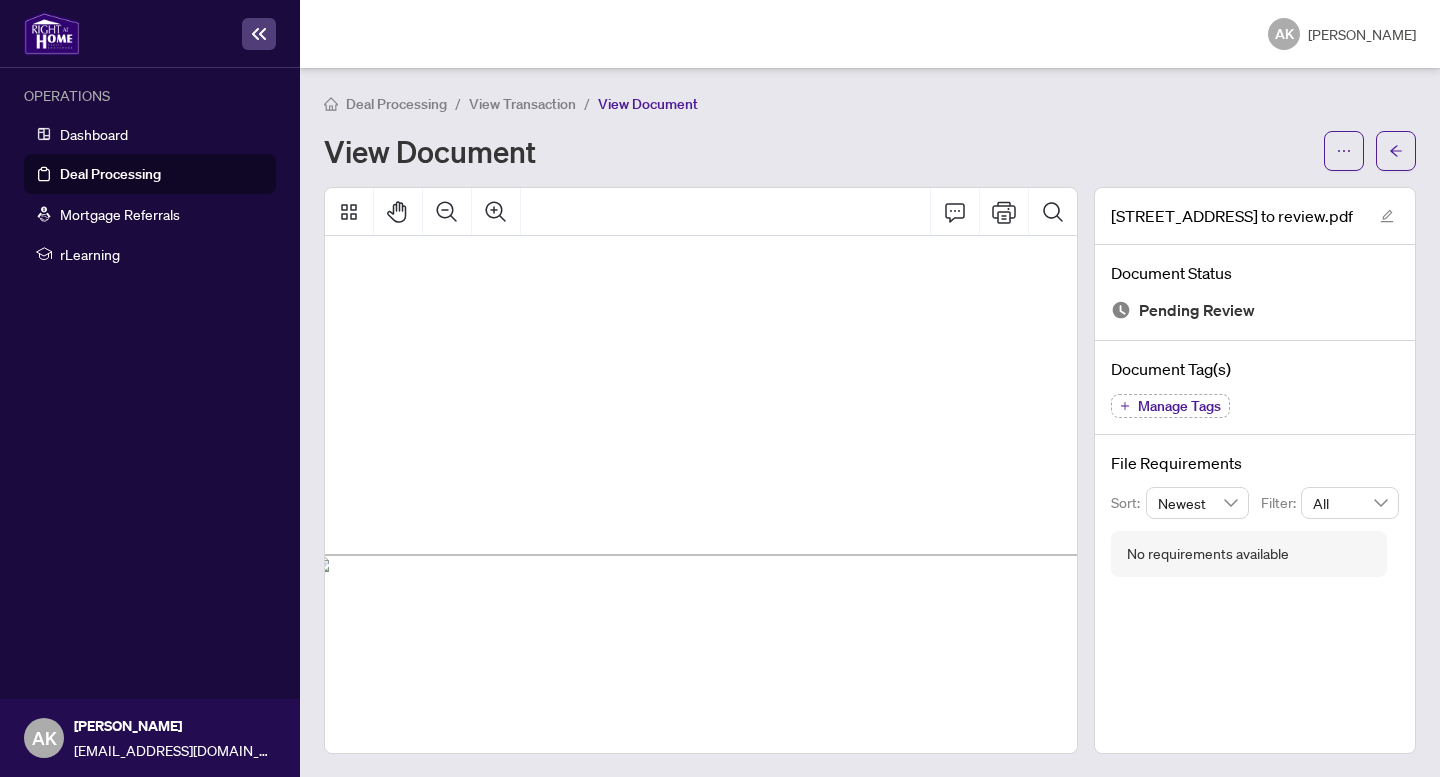 scroll, scrollTop: 0, scrollLeft: 34, axis: horizontal 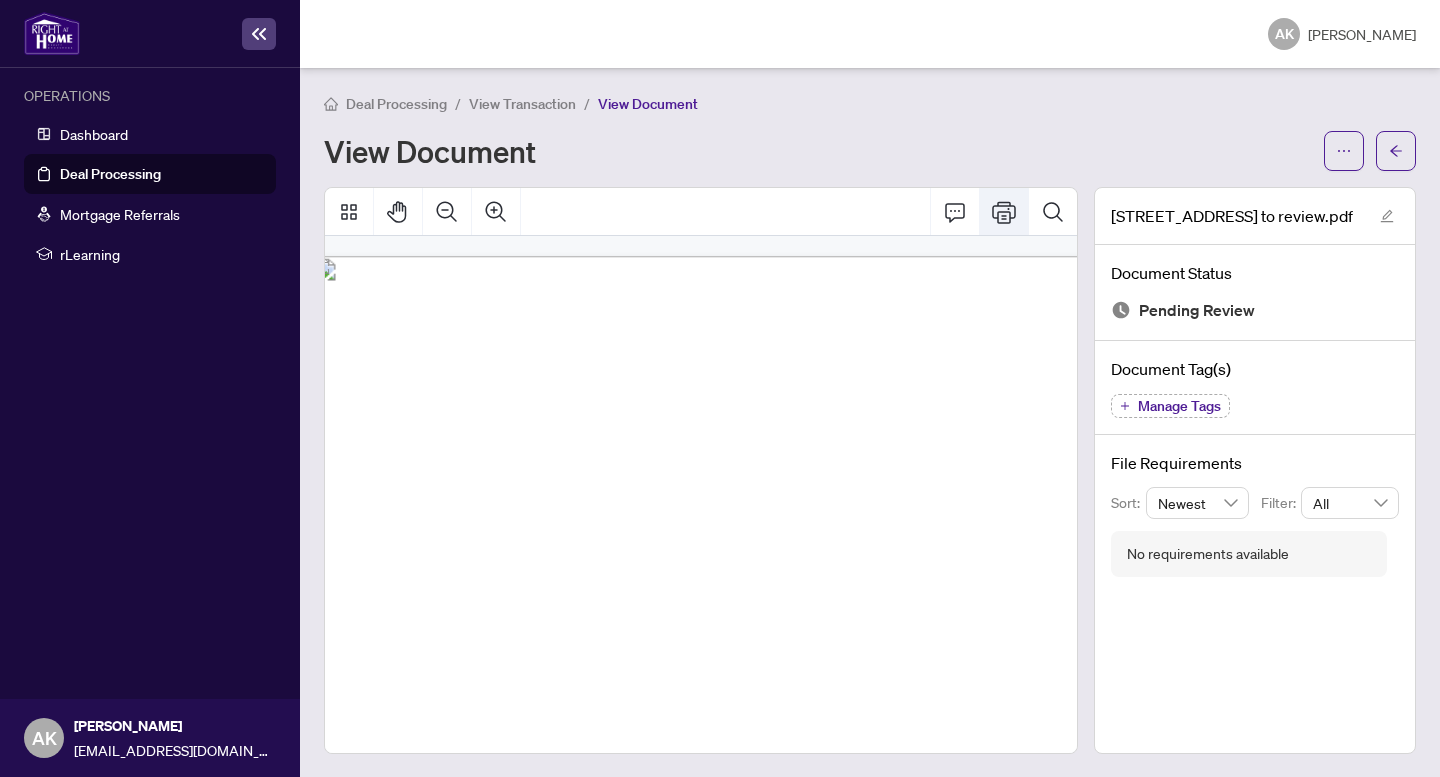 click 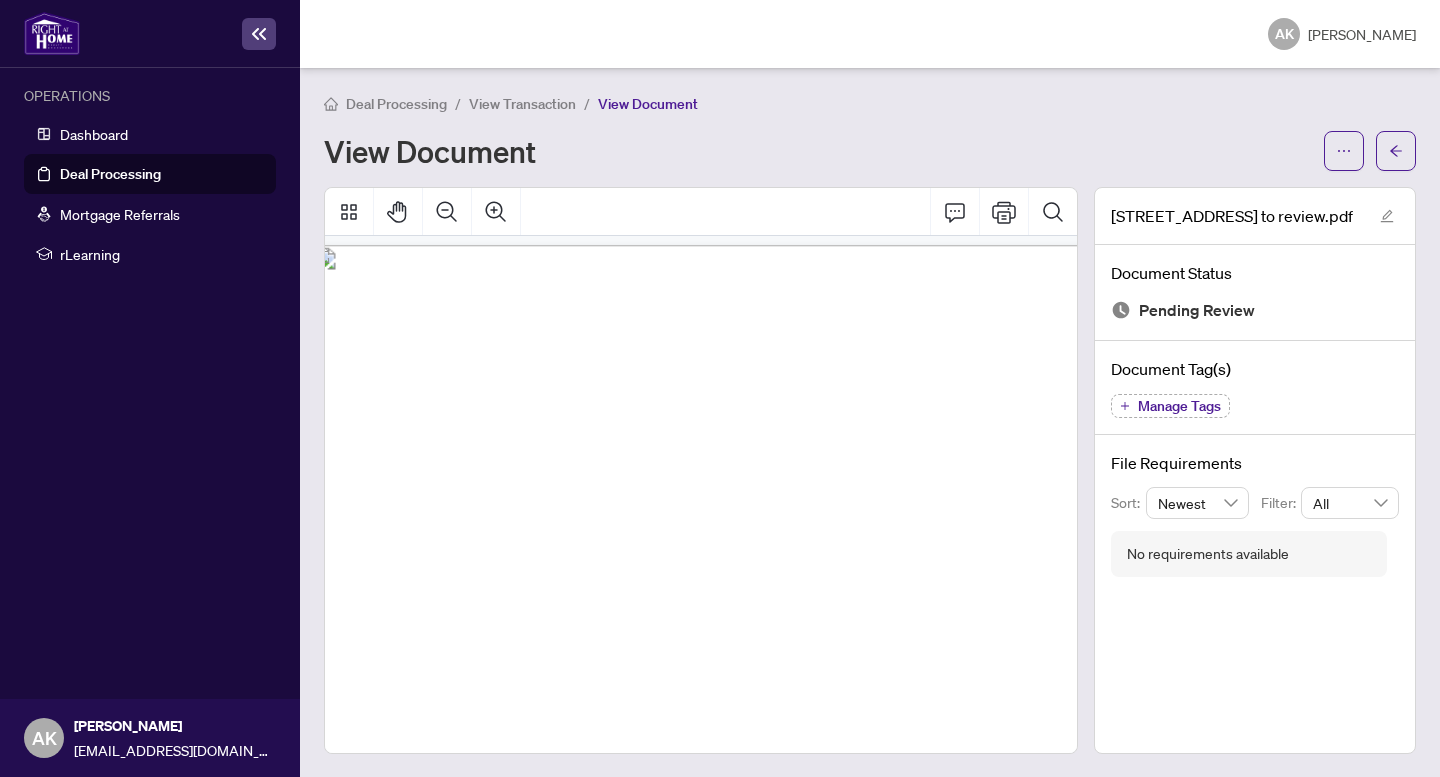 scroll, scrollTop: 0, scrollLeft: 34, axis: horizontal 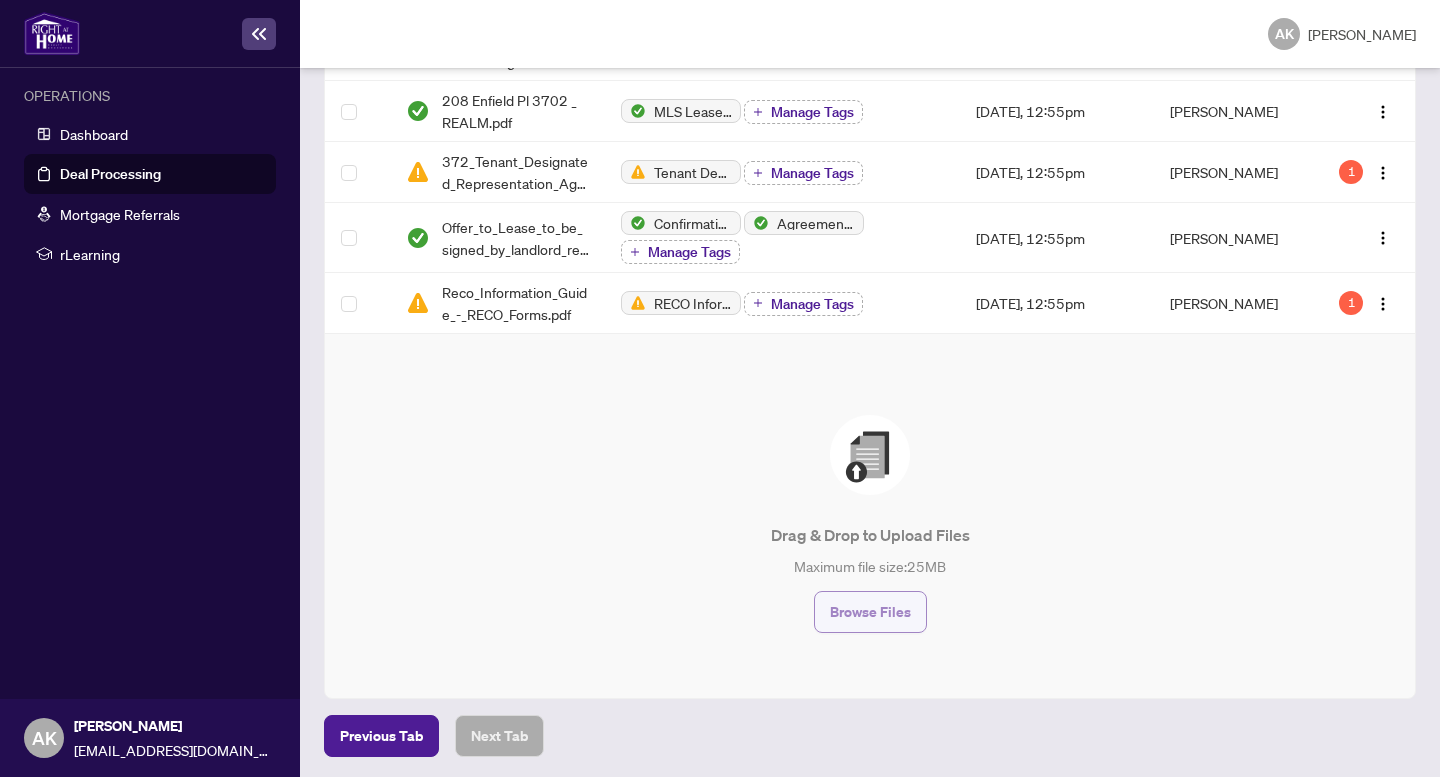 click on "Browse Files" at bounding box center (870, 612) 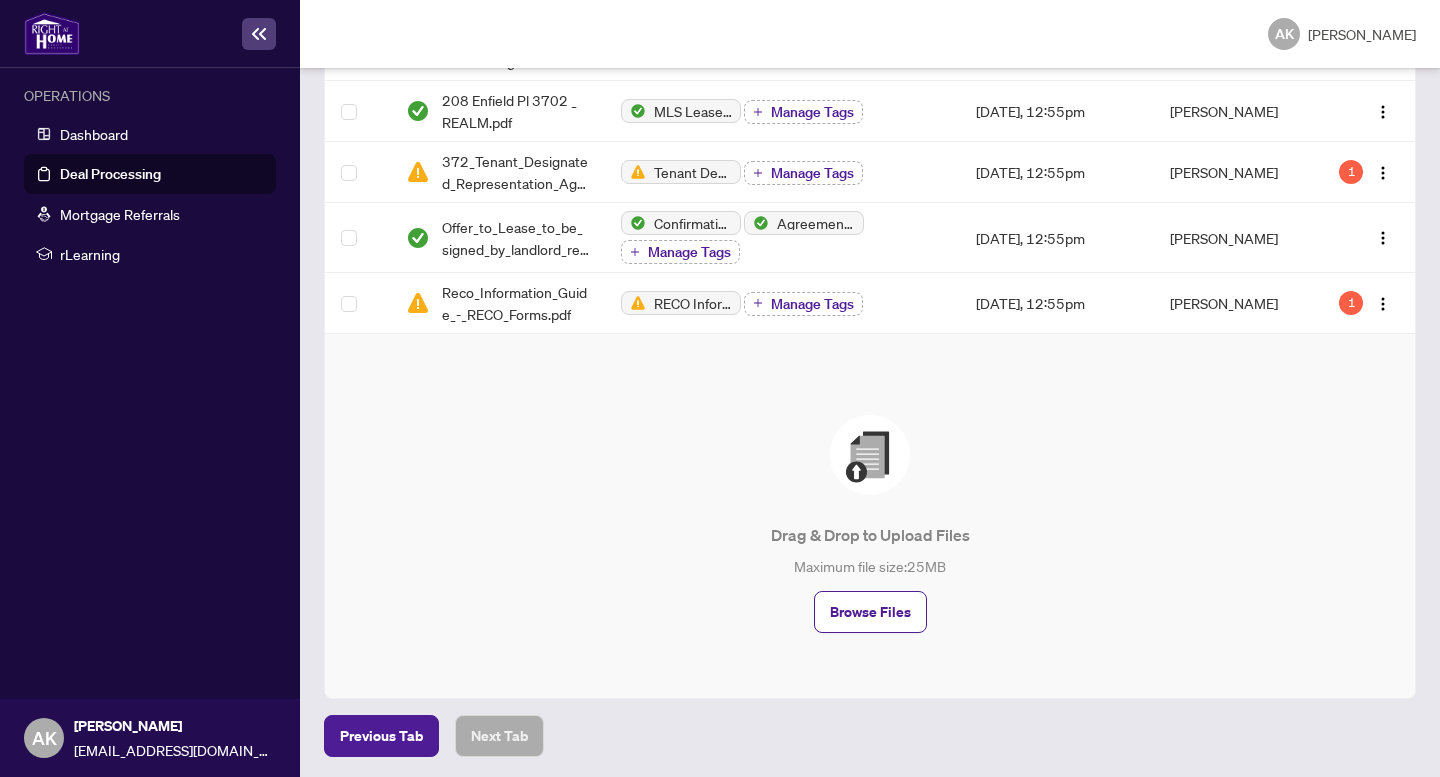 scroll, scrollTop: 0, scrollLeft: 0, axis: both 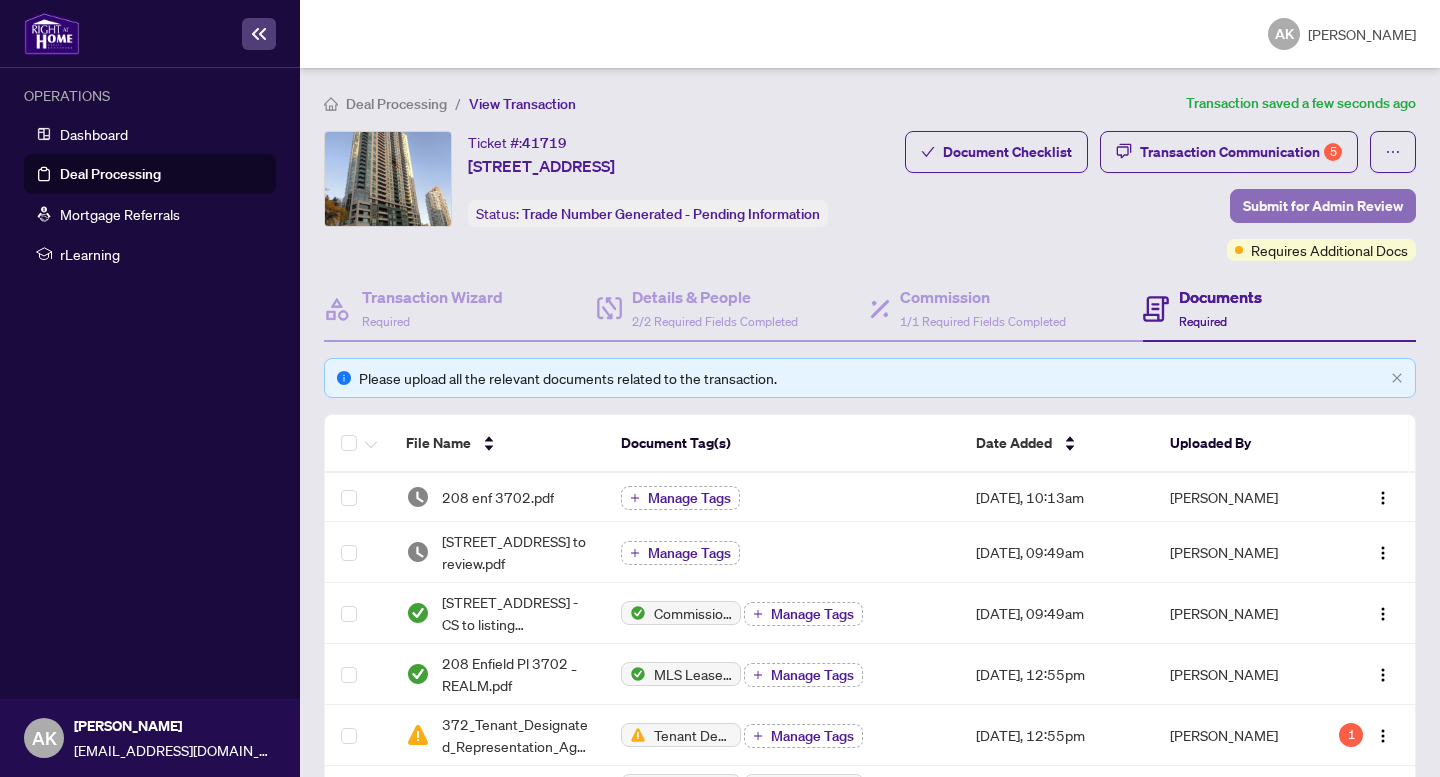 click on "Submit for Admin Review" at bounding box center (1323, 206) 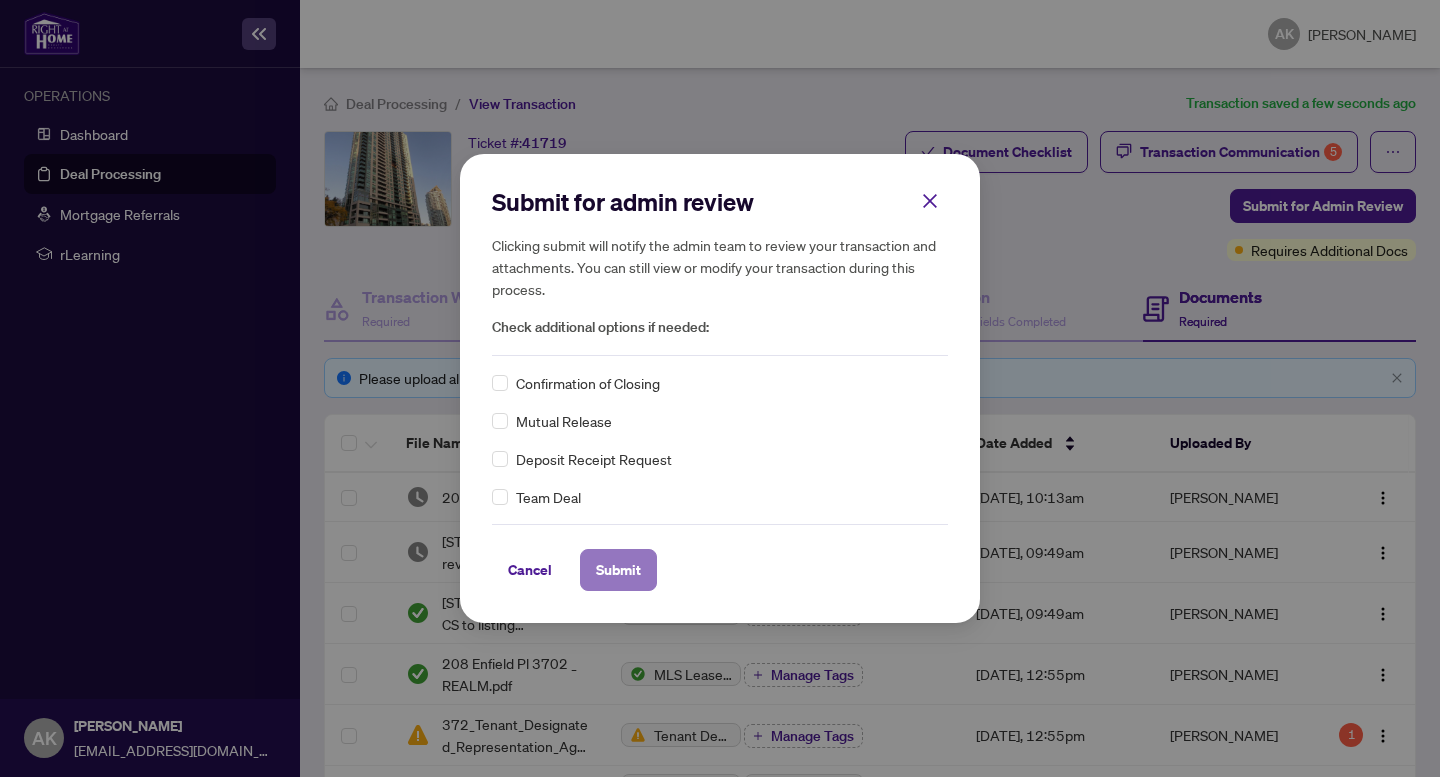 click on "Submit" at bounding box center (618, 570) 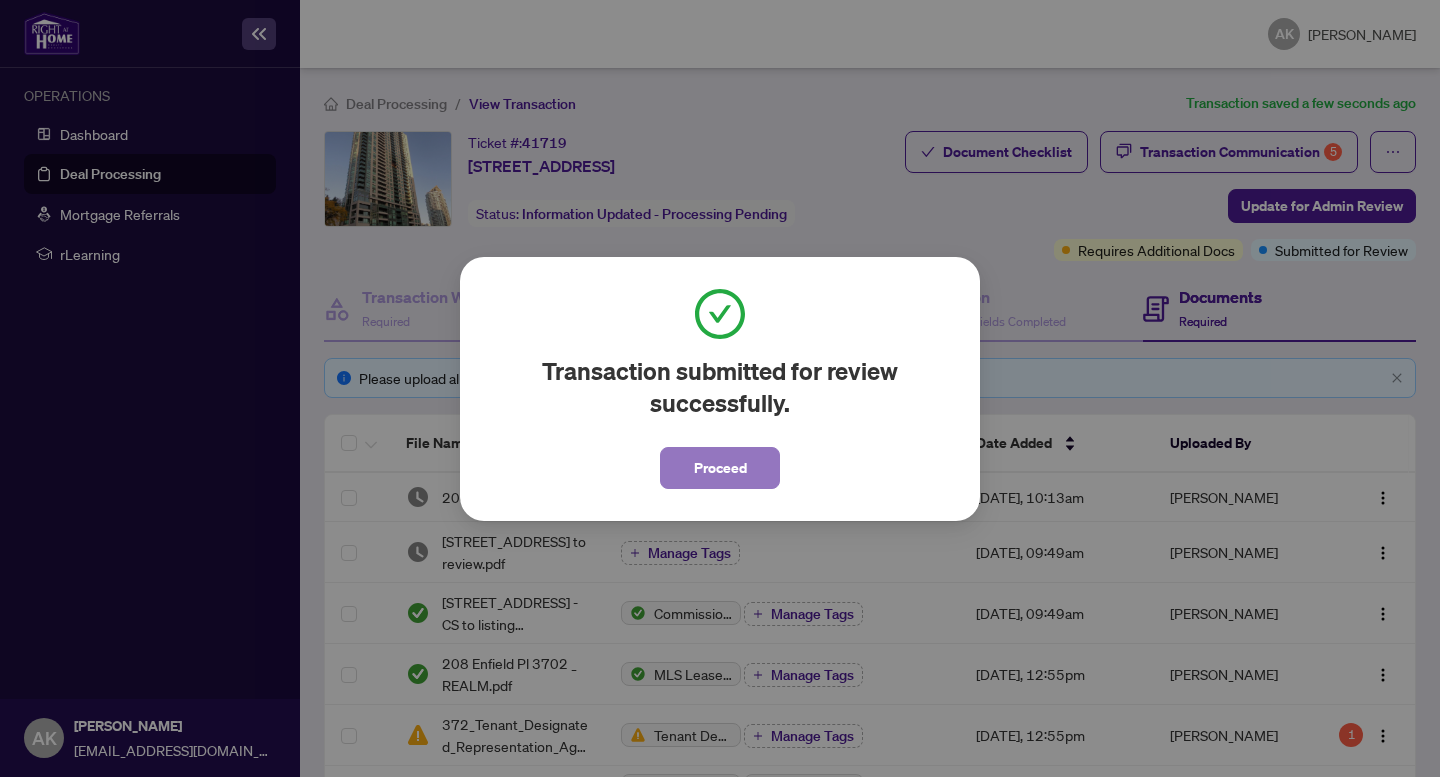click on "Proceed" at bounding box center [720, 468] 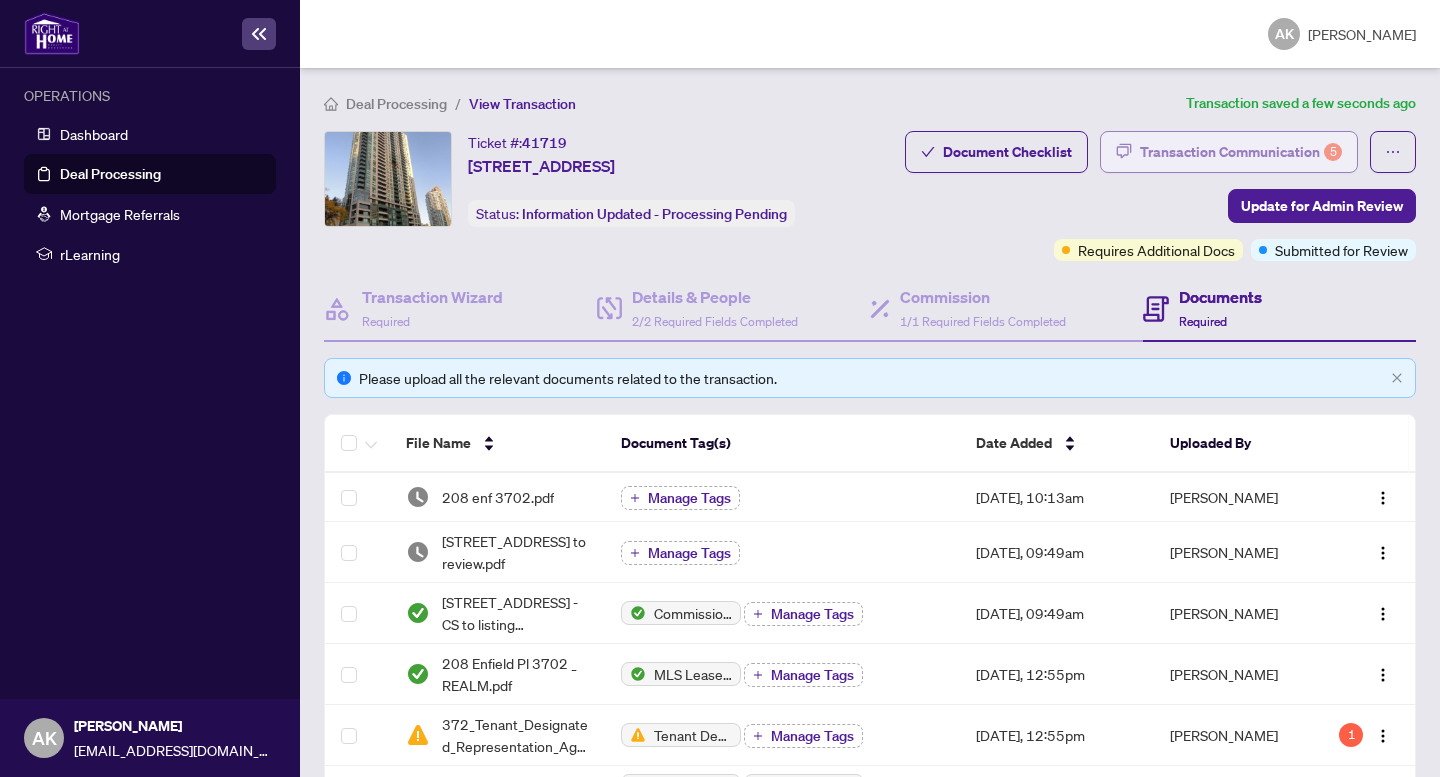click on "Transaction Communication 5" at bounding box center (1241, 152) 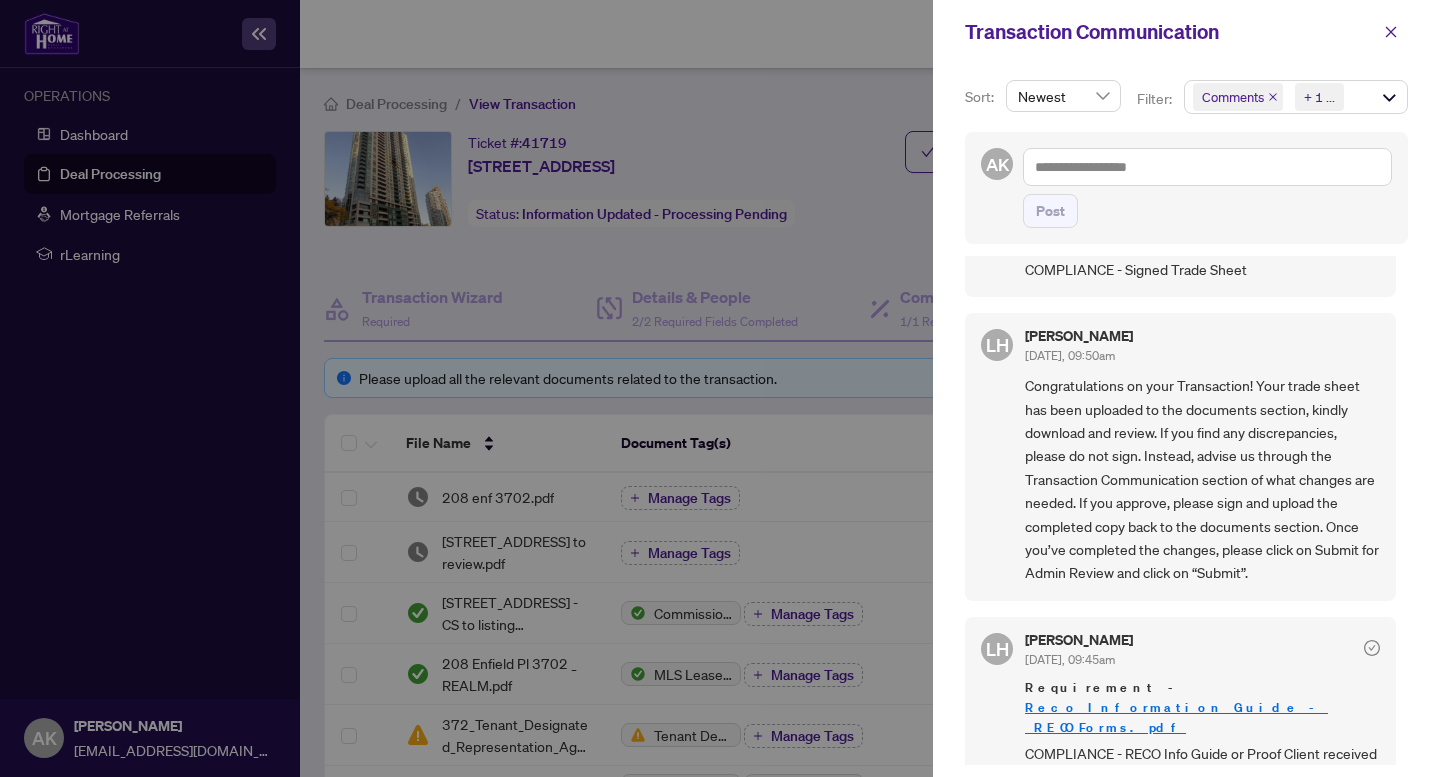 scroll, scrollTop: 573, scrollLeft: 0, axis: vertical 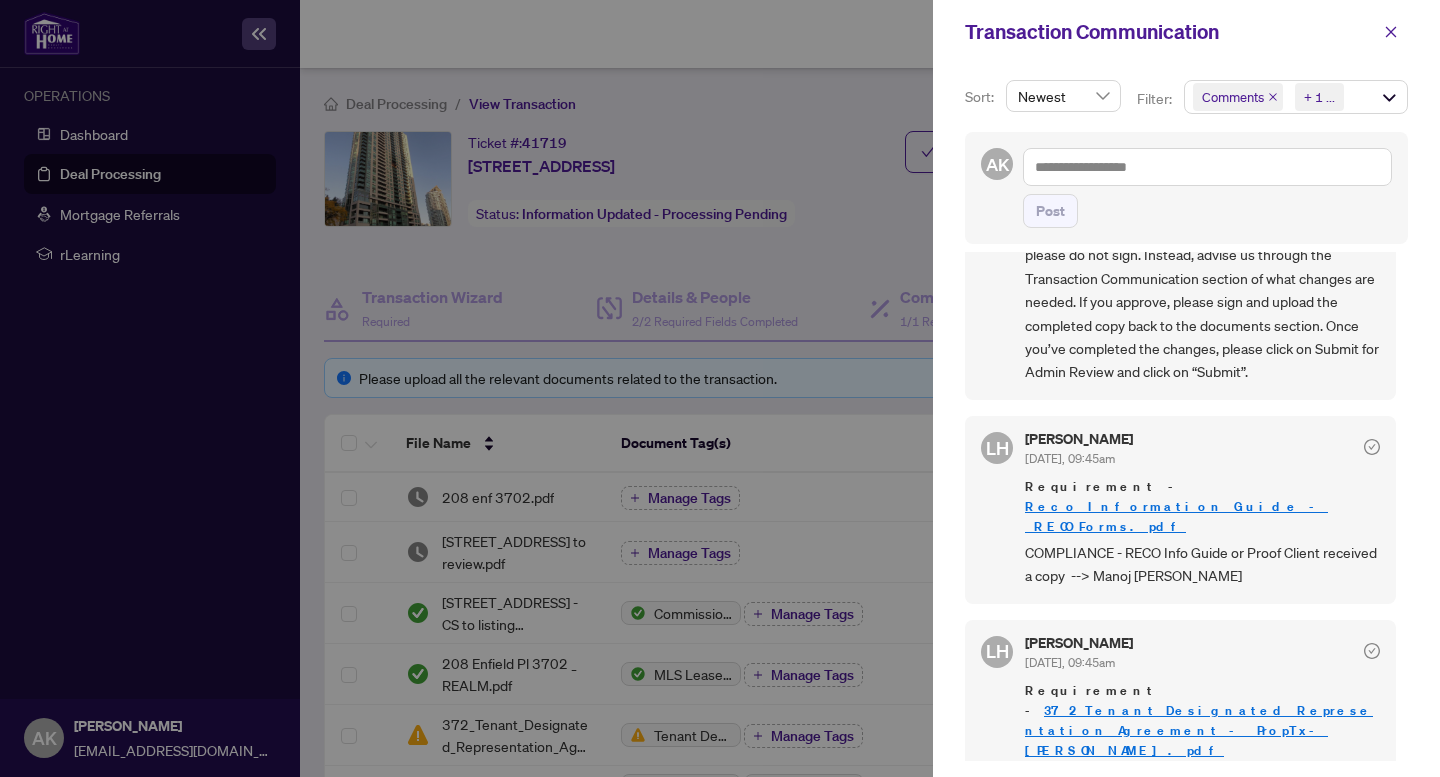 click on "372_Tenant_Designated_Representation_Agreement_-_PropTx-[PERSON_NAME].pdf" at bounding box center (1199, 730) 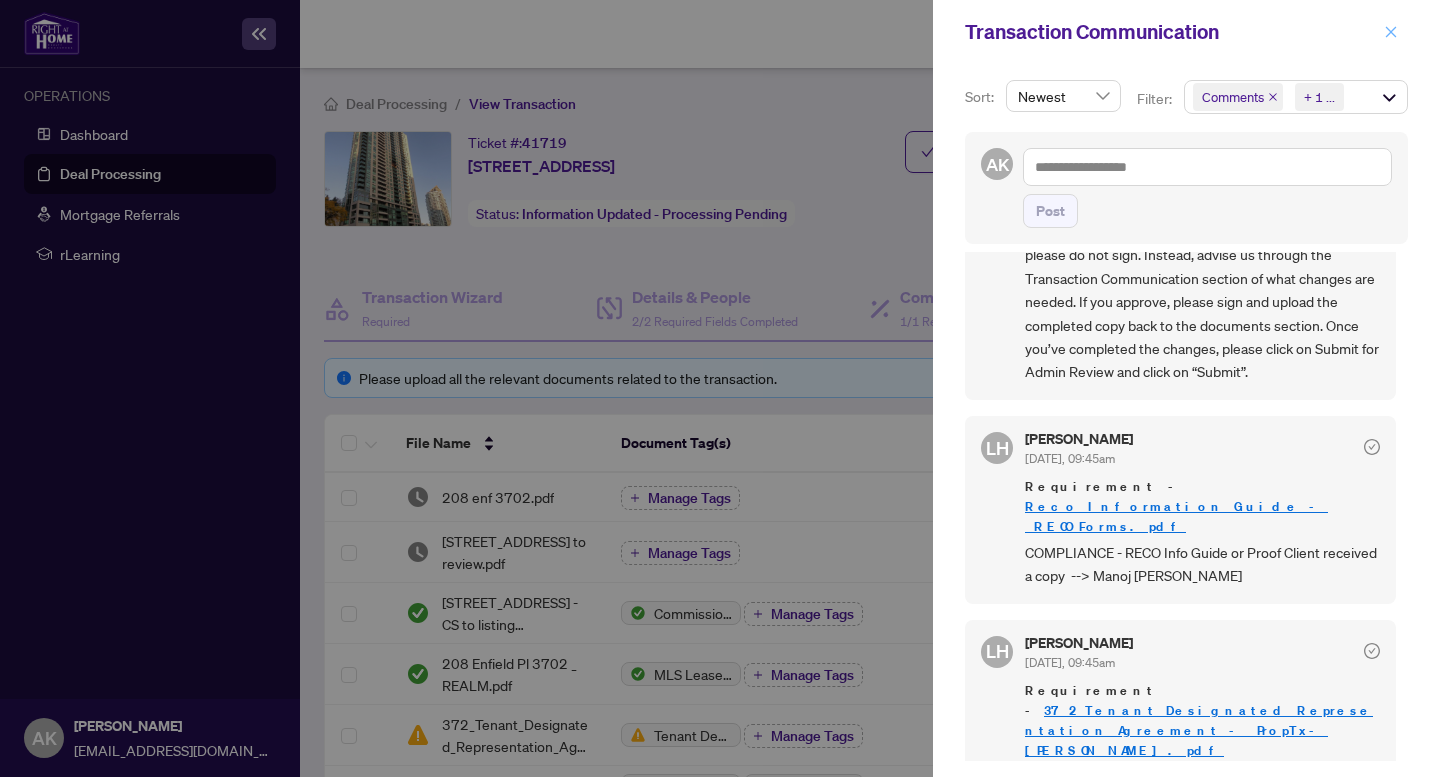 click 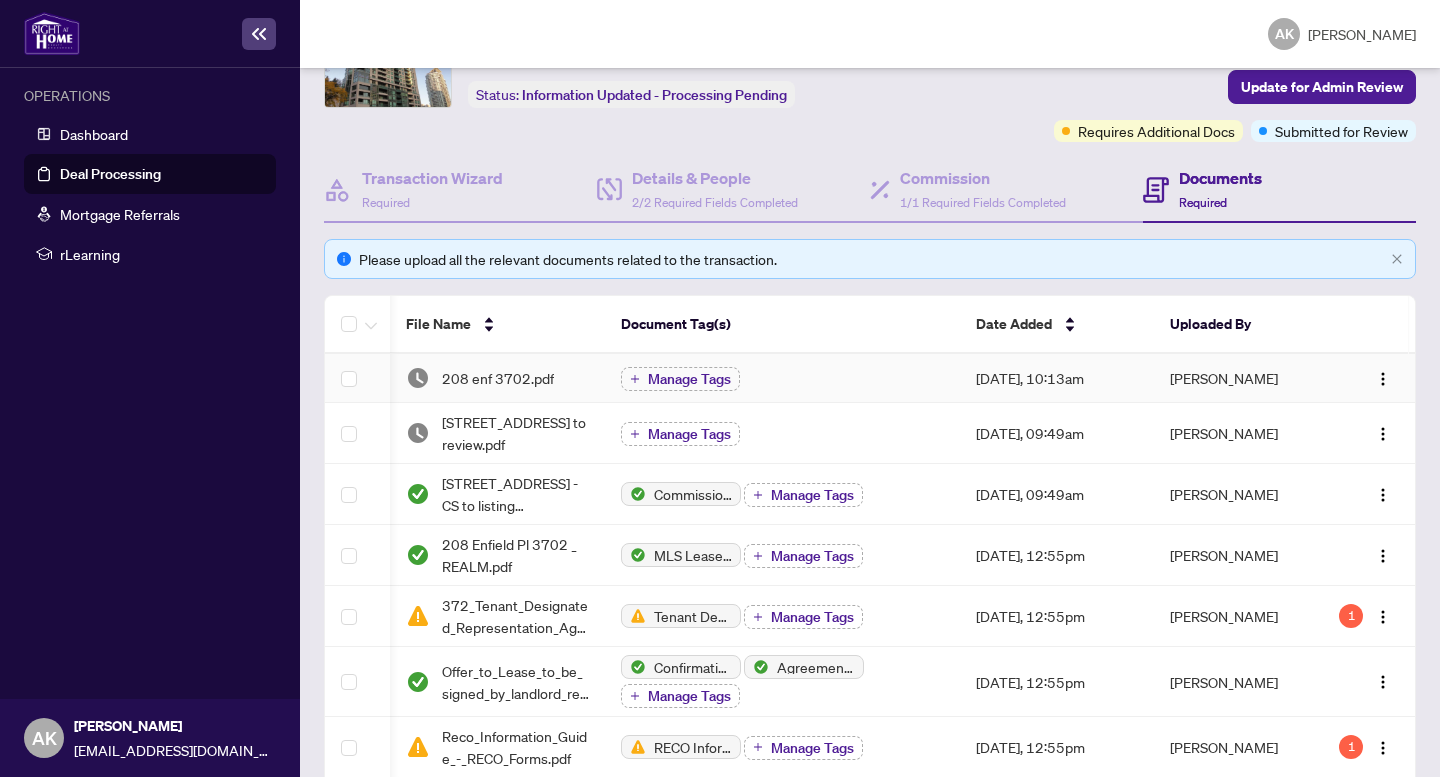 scroll, scrollTop: 203, scrollLeft: 0, axis: vertical 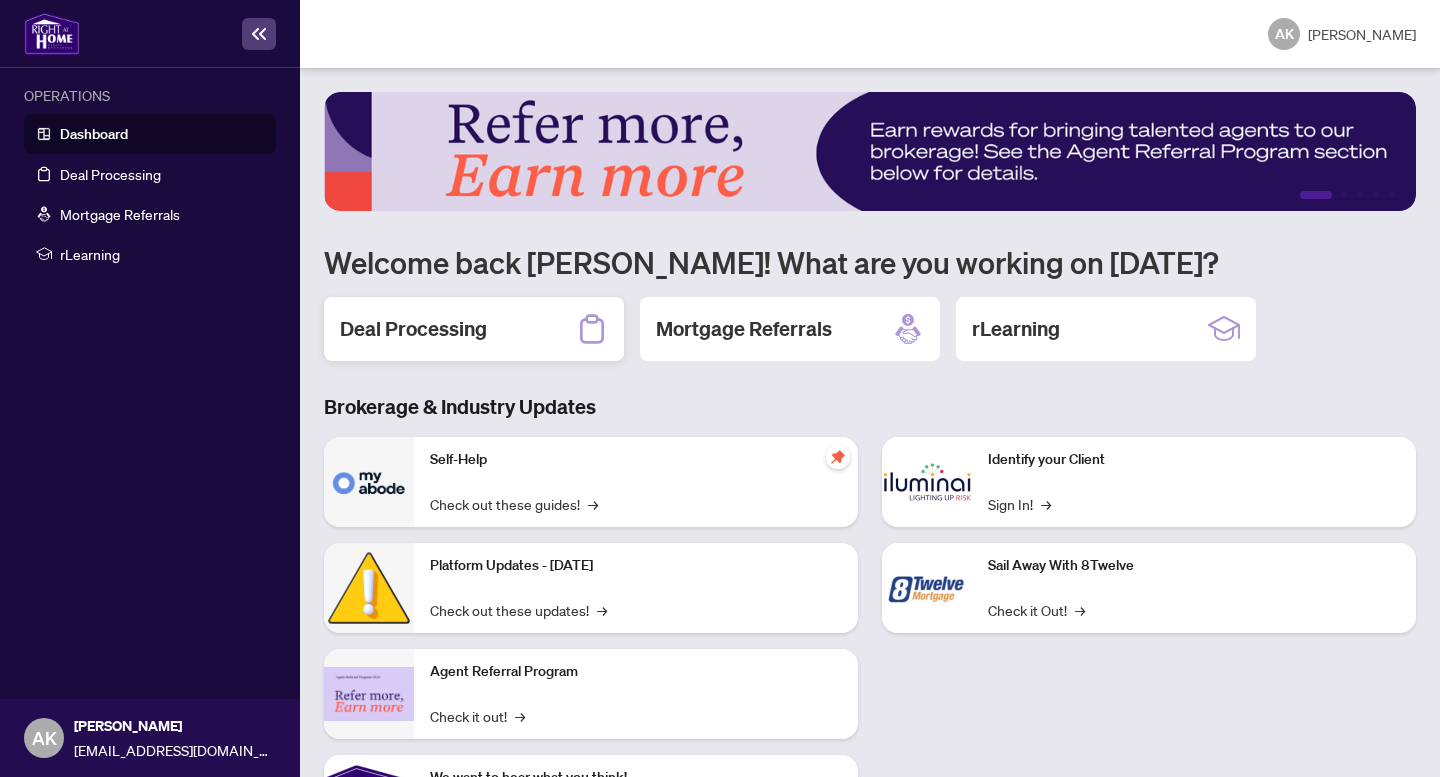 click on "Deal Processing" at bounding box center [413, 329] 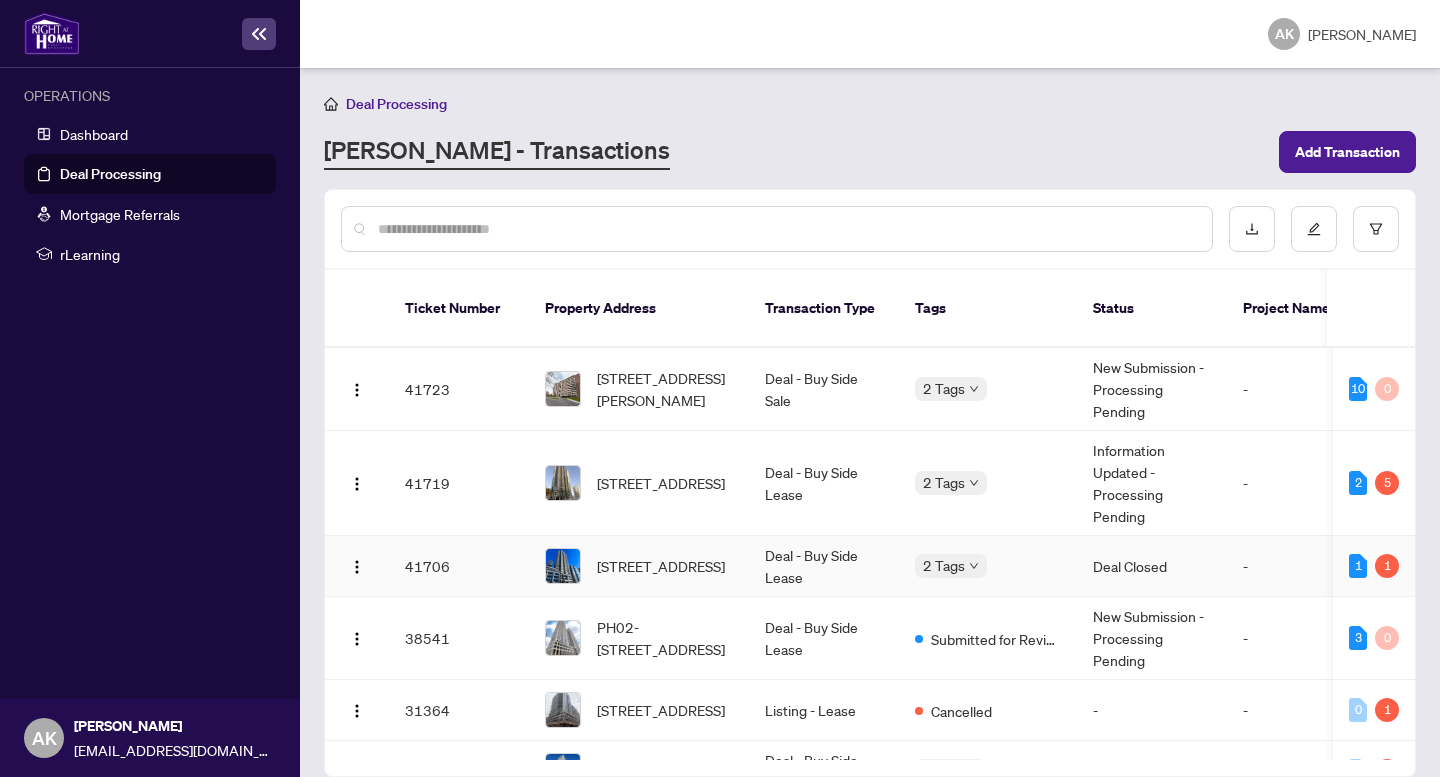 scroll, scrollTop: 0, scrollLeft: 41, axis: horizontal 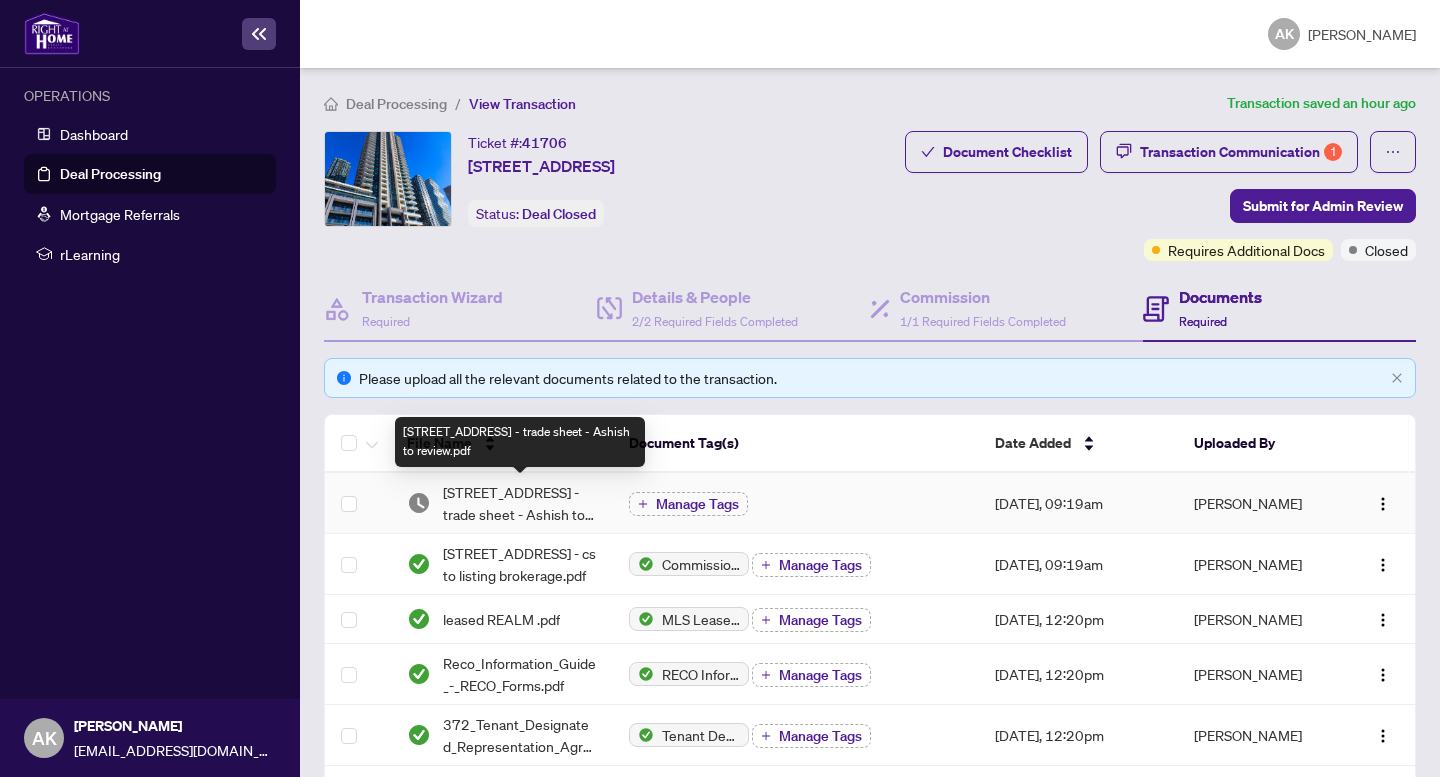 click on "4055 Parkside Village Dr 1219 - trade sheet - Ashish to review.pdf" at bounding box center (520, 503) 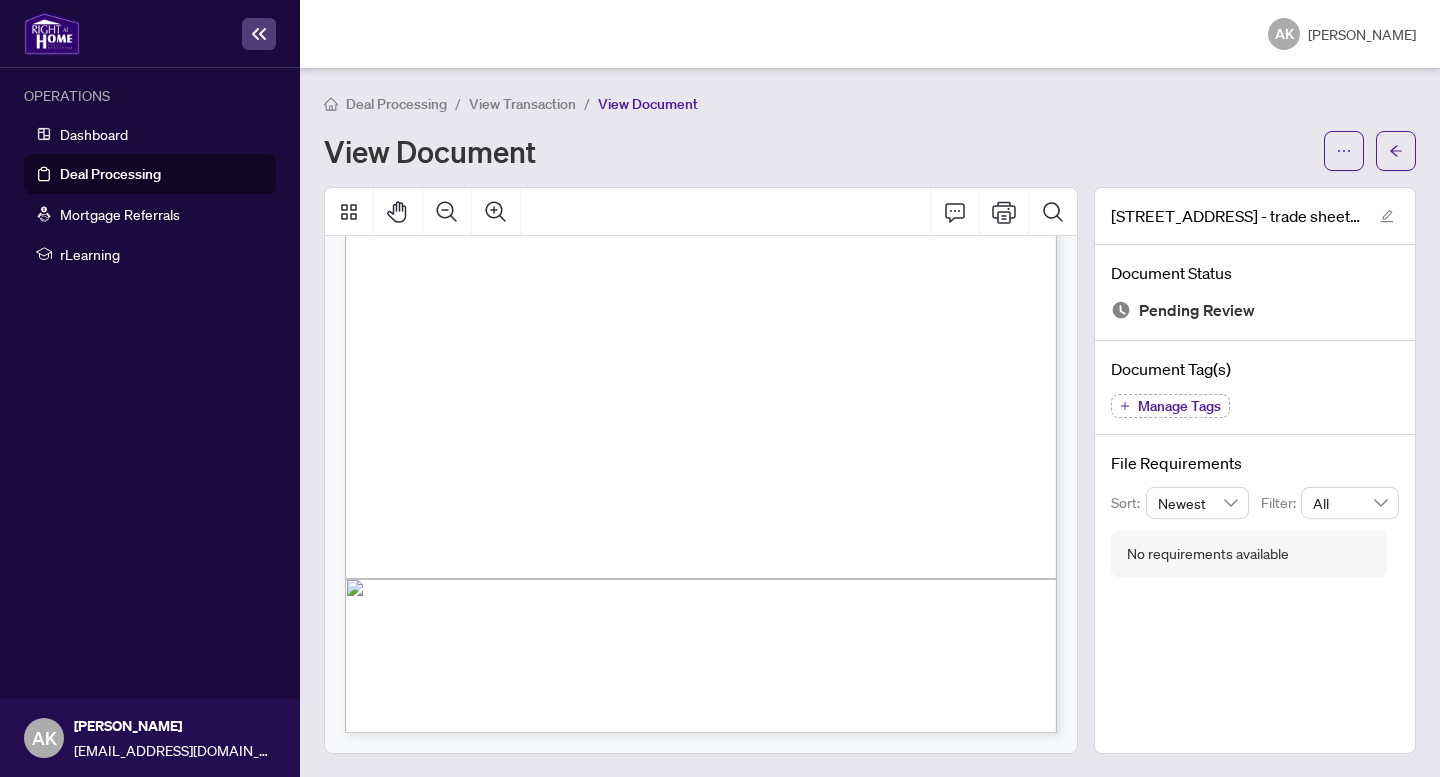 scroll, scrollTop: 0, scrollLeft: 0, axis: both 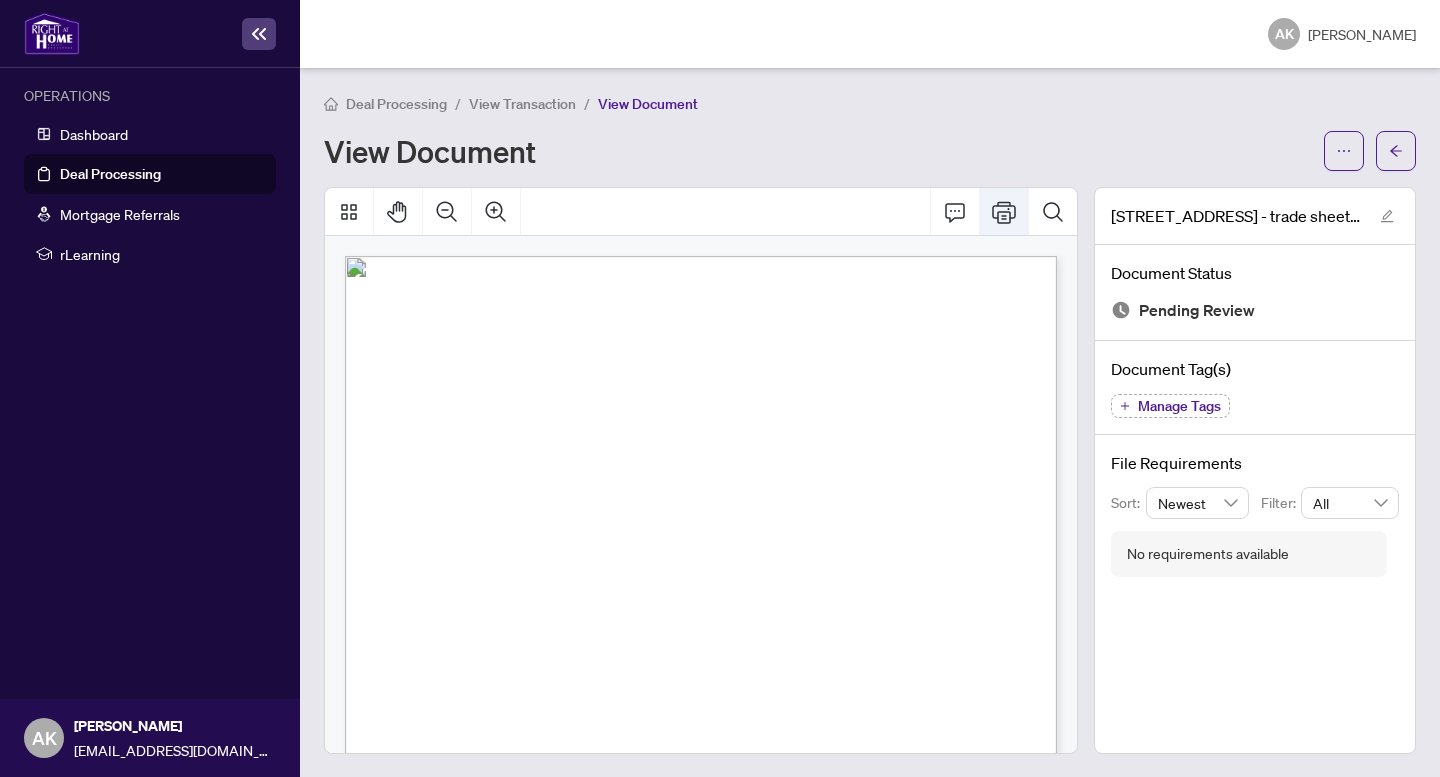 click 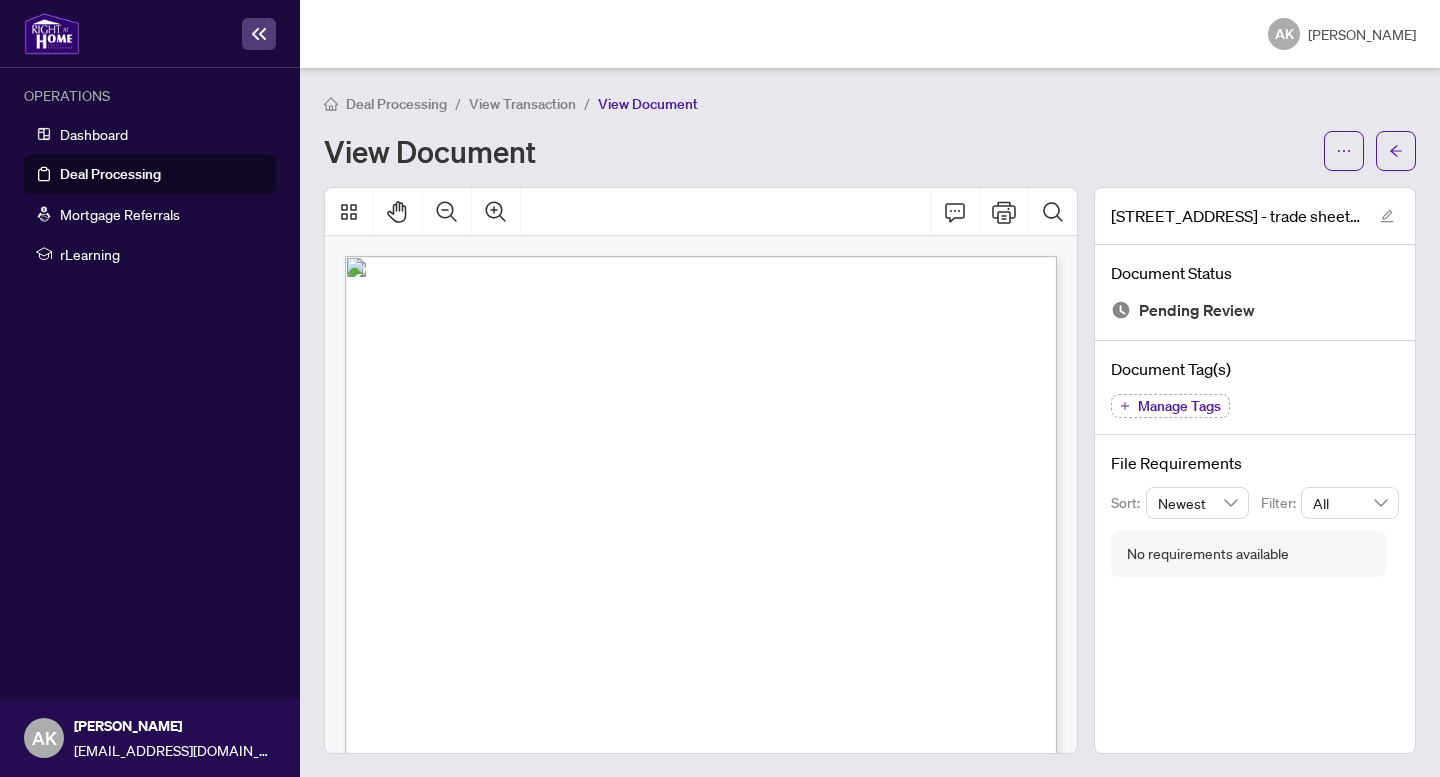 click on "$282.50" at bounding box center [1006, 573] 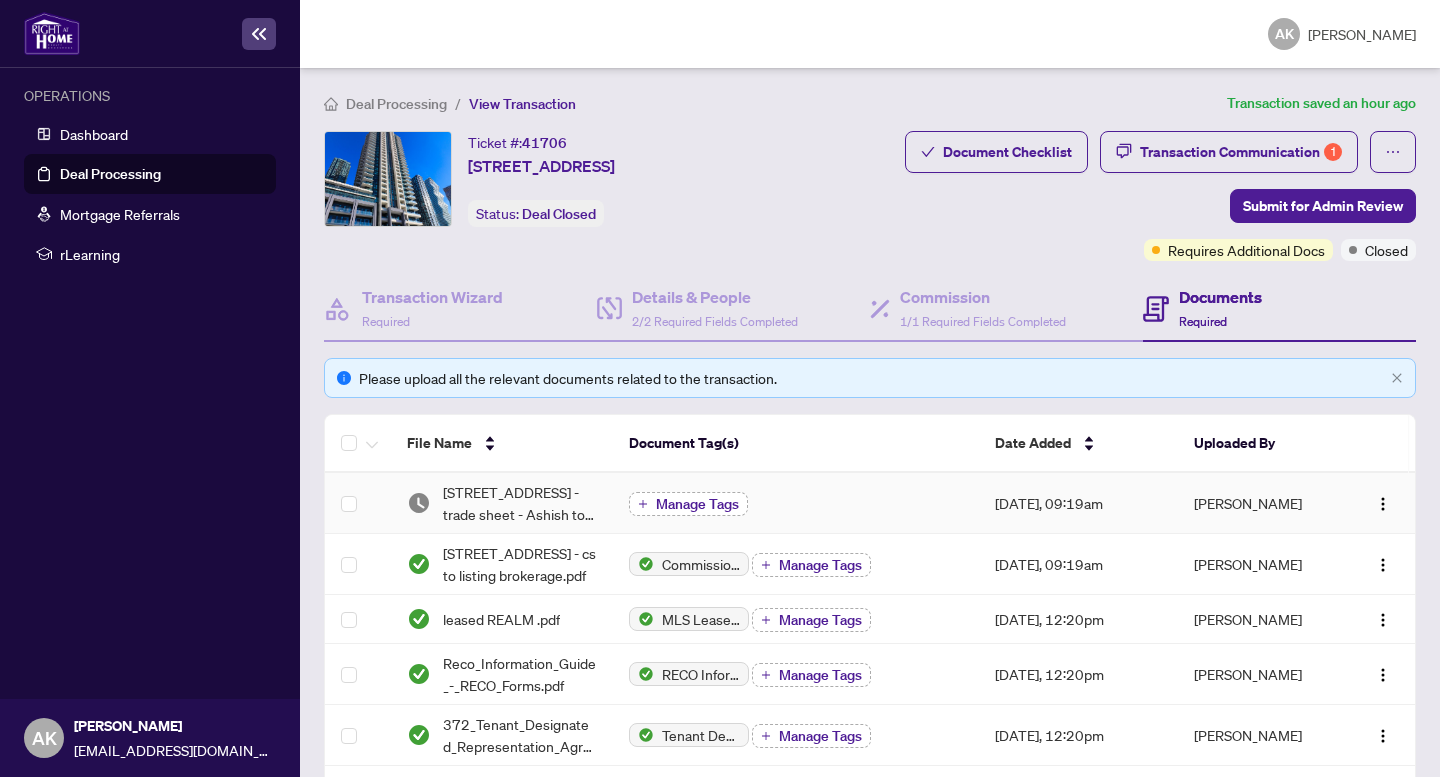 click on "Manage Tags" at bounding box center (688, 504) 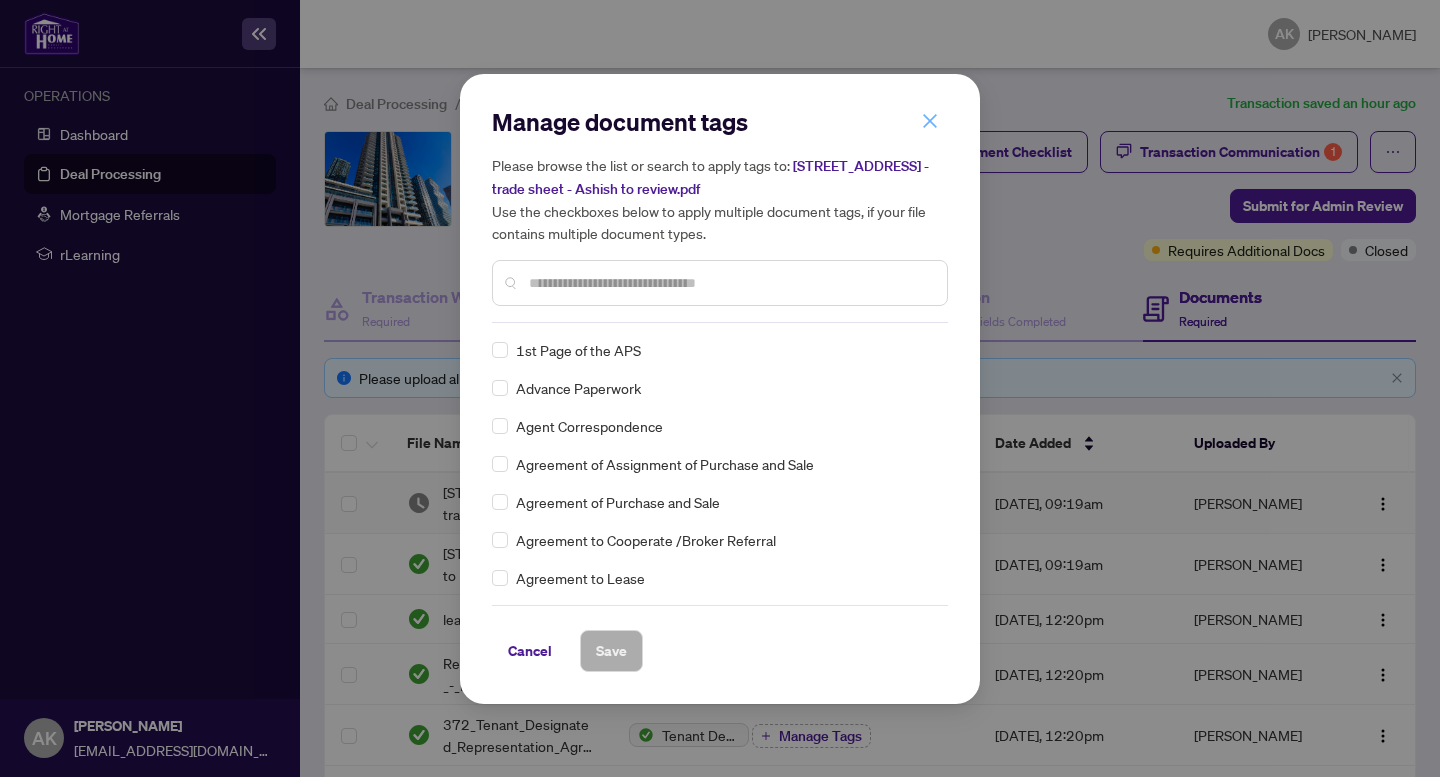click at bounding box center (930, 121) 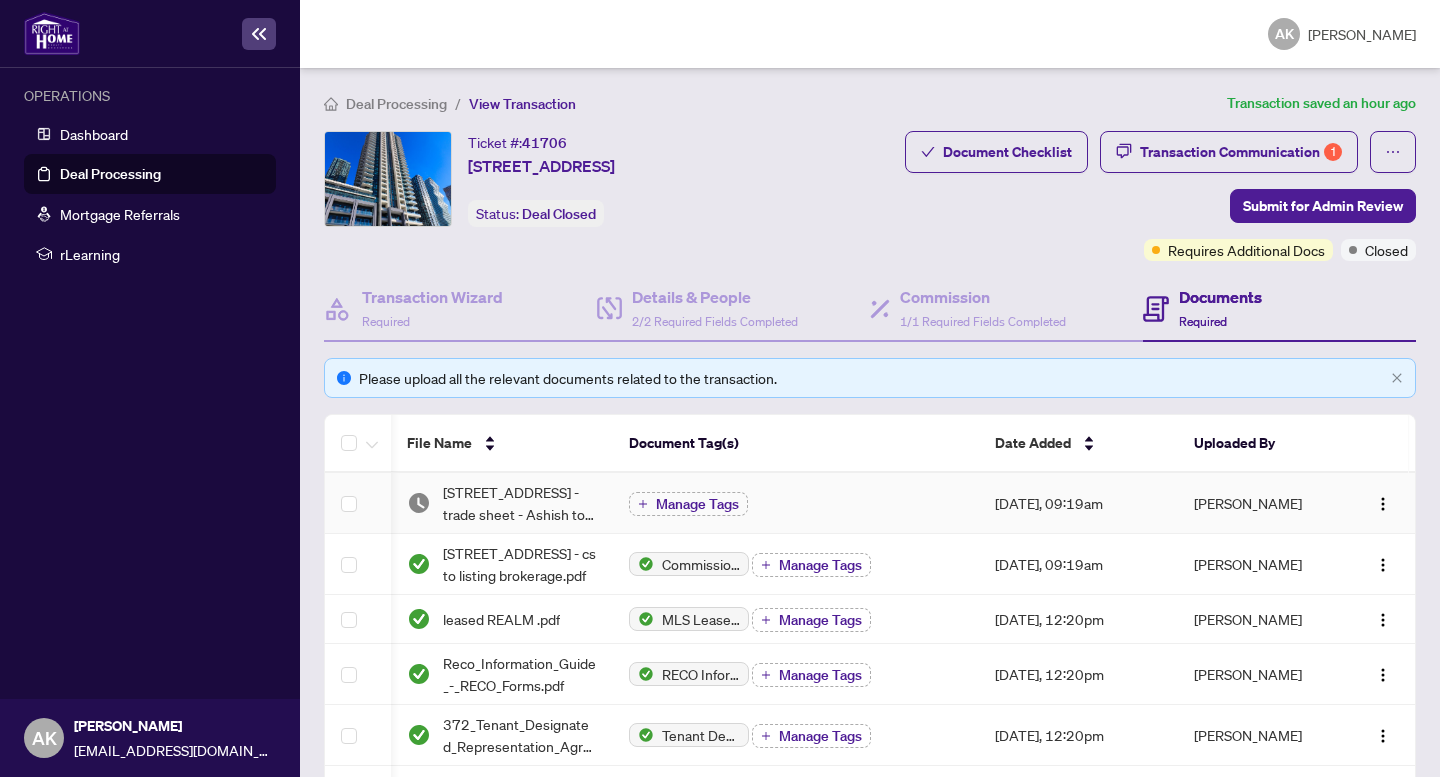scroll, scrollTop: 563, scrollLeft: 0, axis: vertical 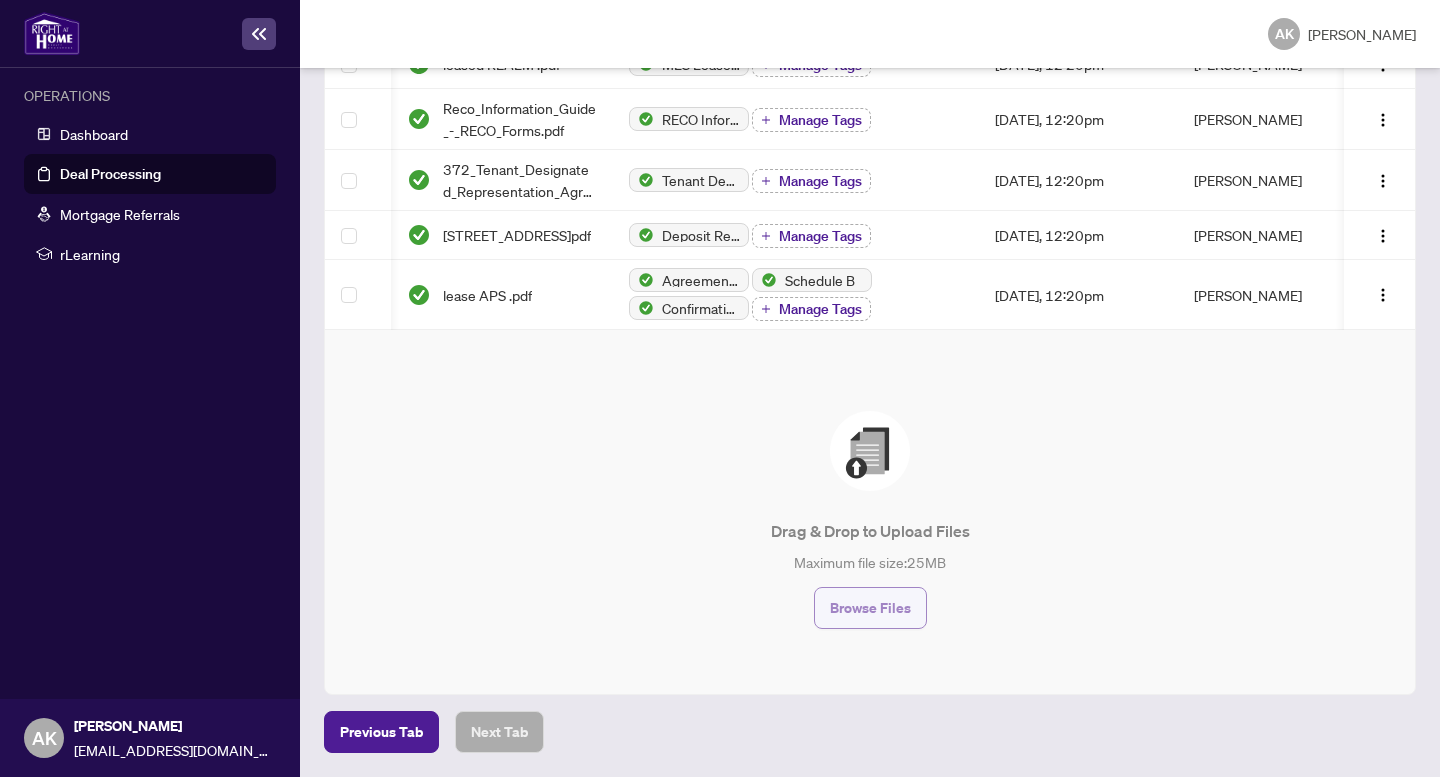 click on "Browse Files" at bounding box center [870, 608] 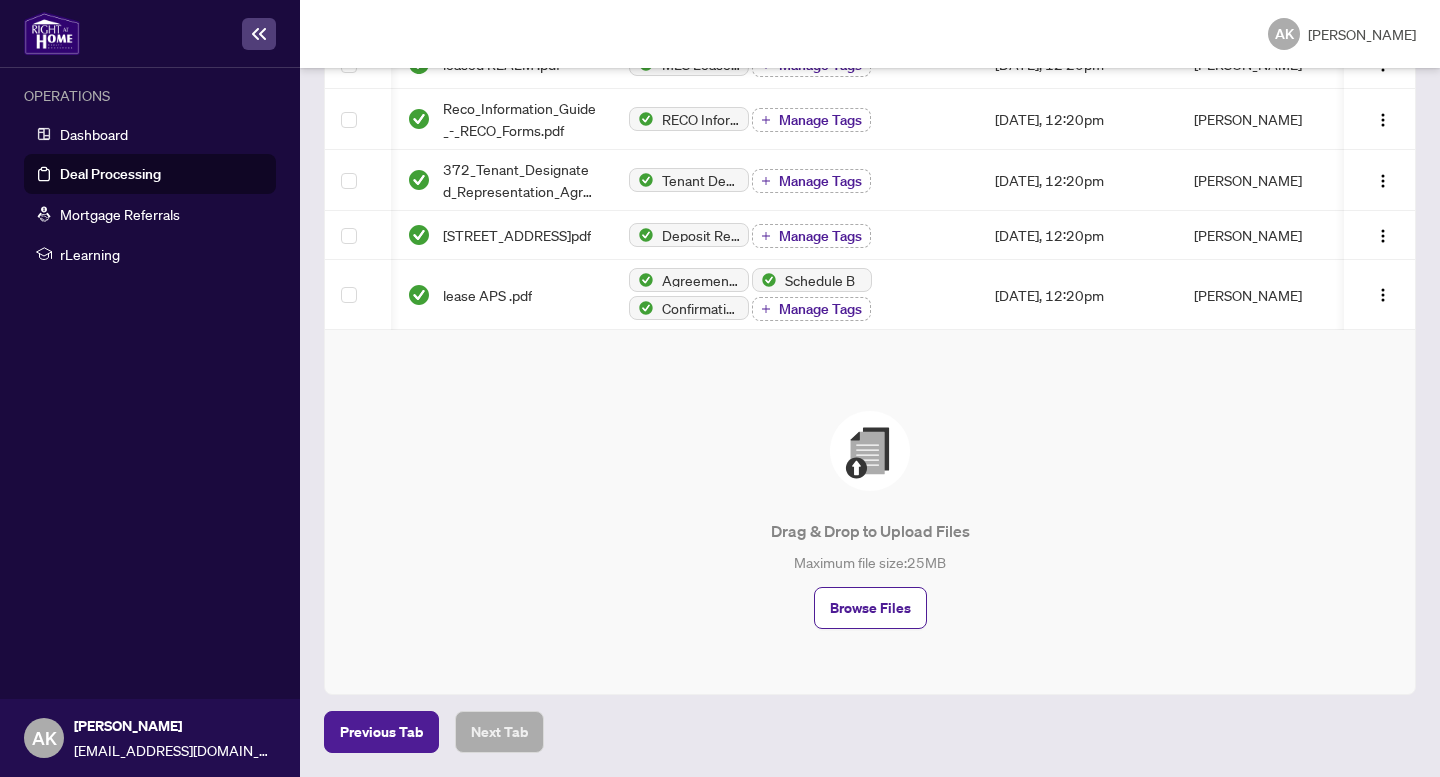 scroll, scrollTop: 0, scrollLeft: 0, axis: both 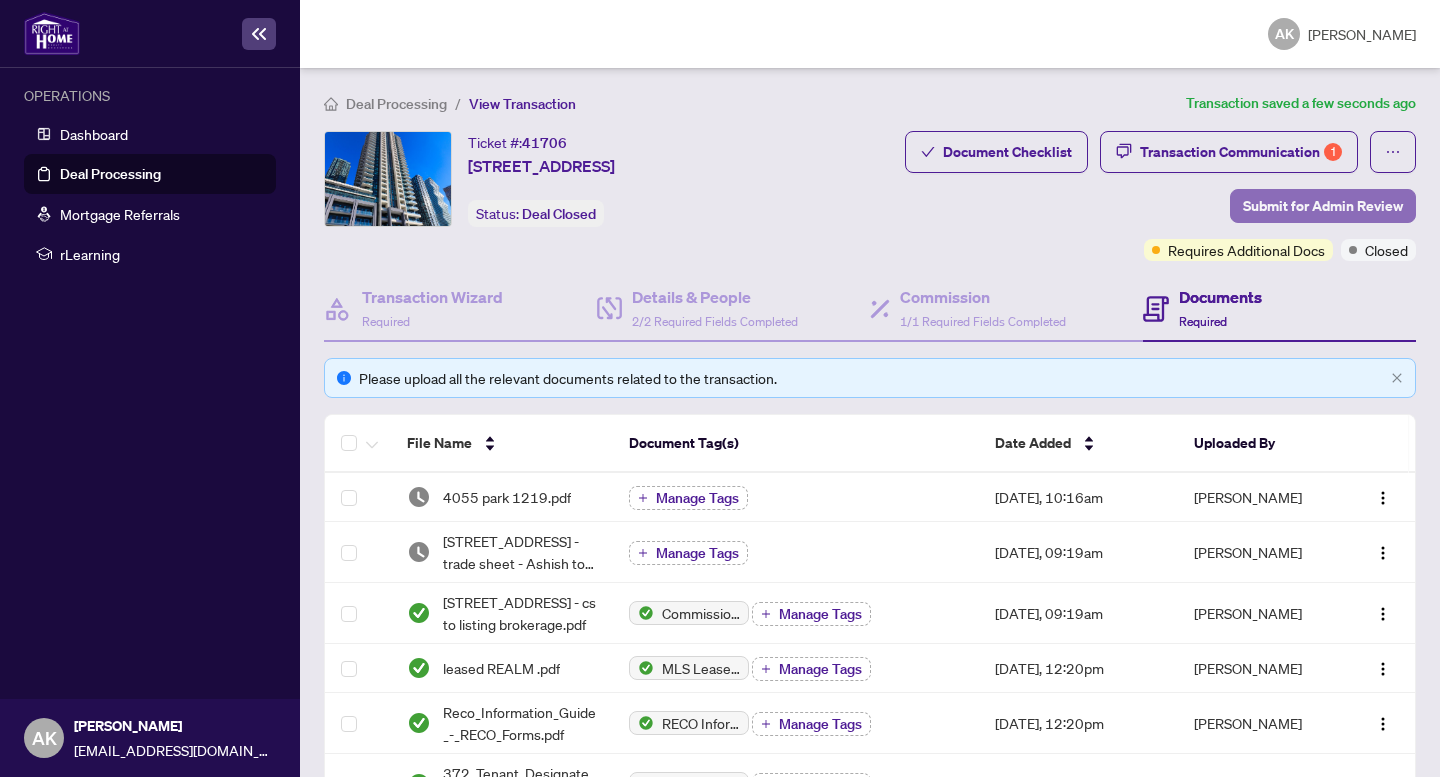 click on "Submit for Admin Review" at bounding box center [1323, 206] 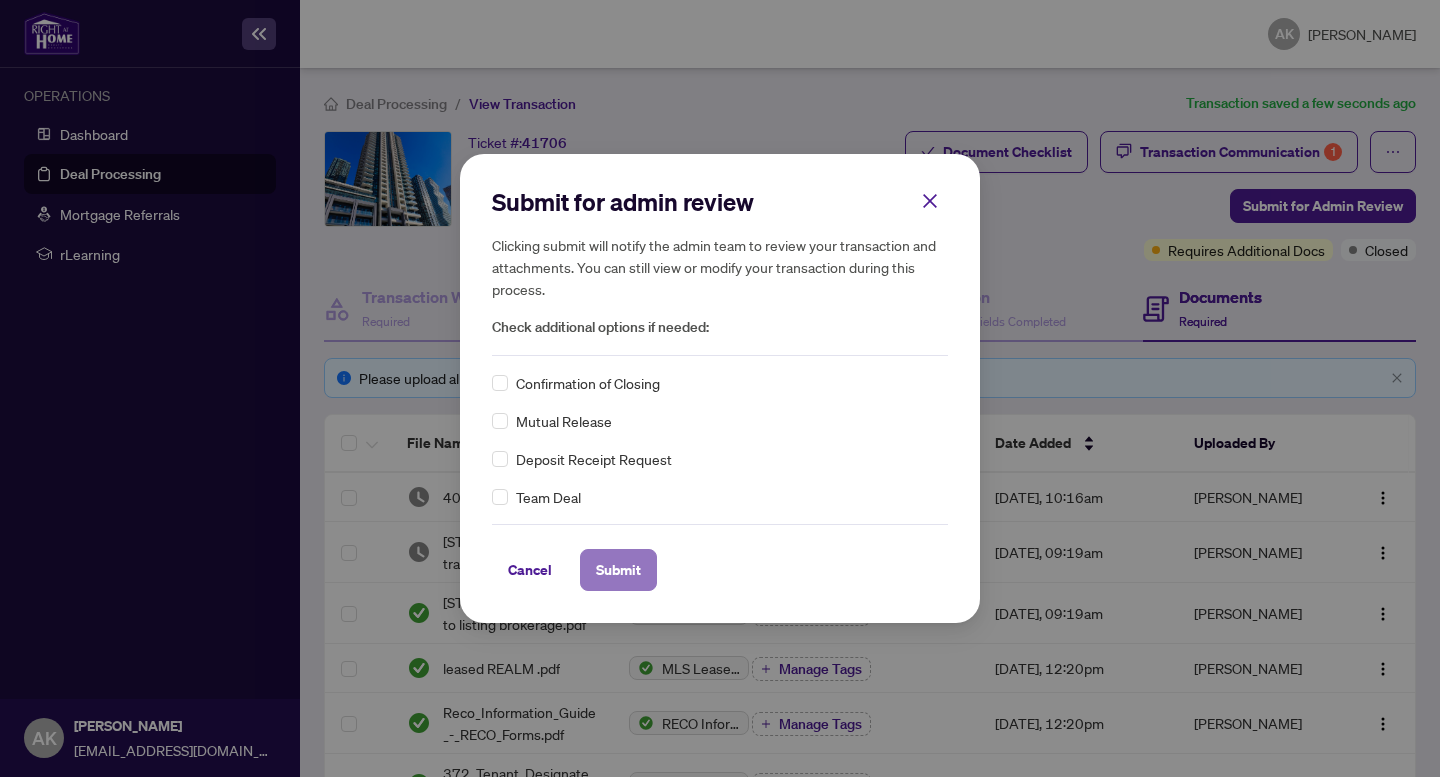 click on "Submit" at bounding box center [618, 570] 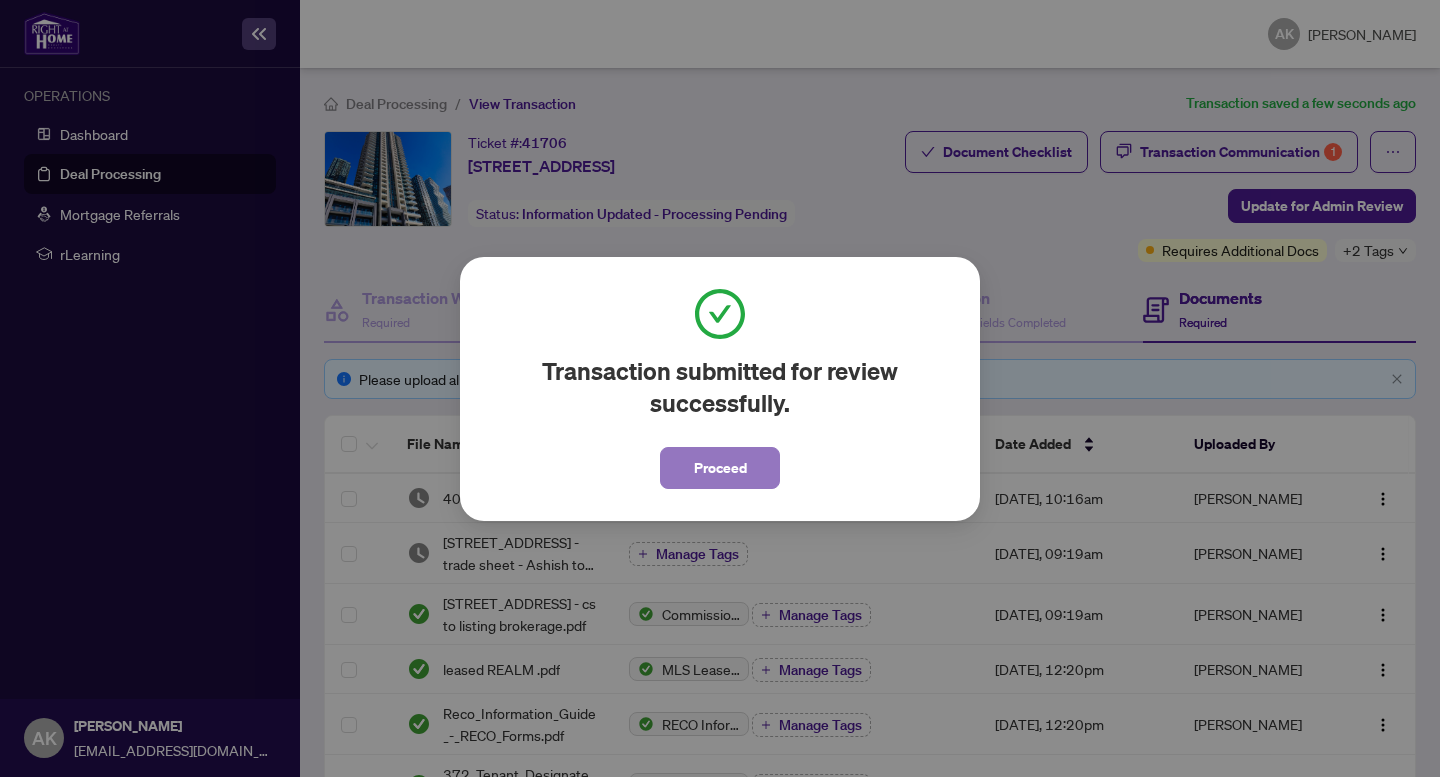 click on "Proceed" at bounding box center (720, 468) 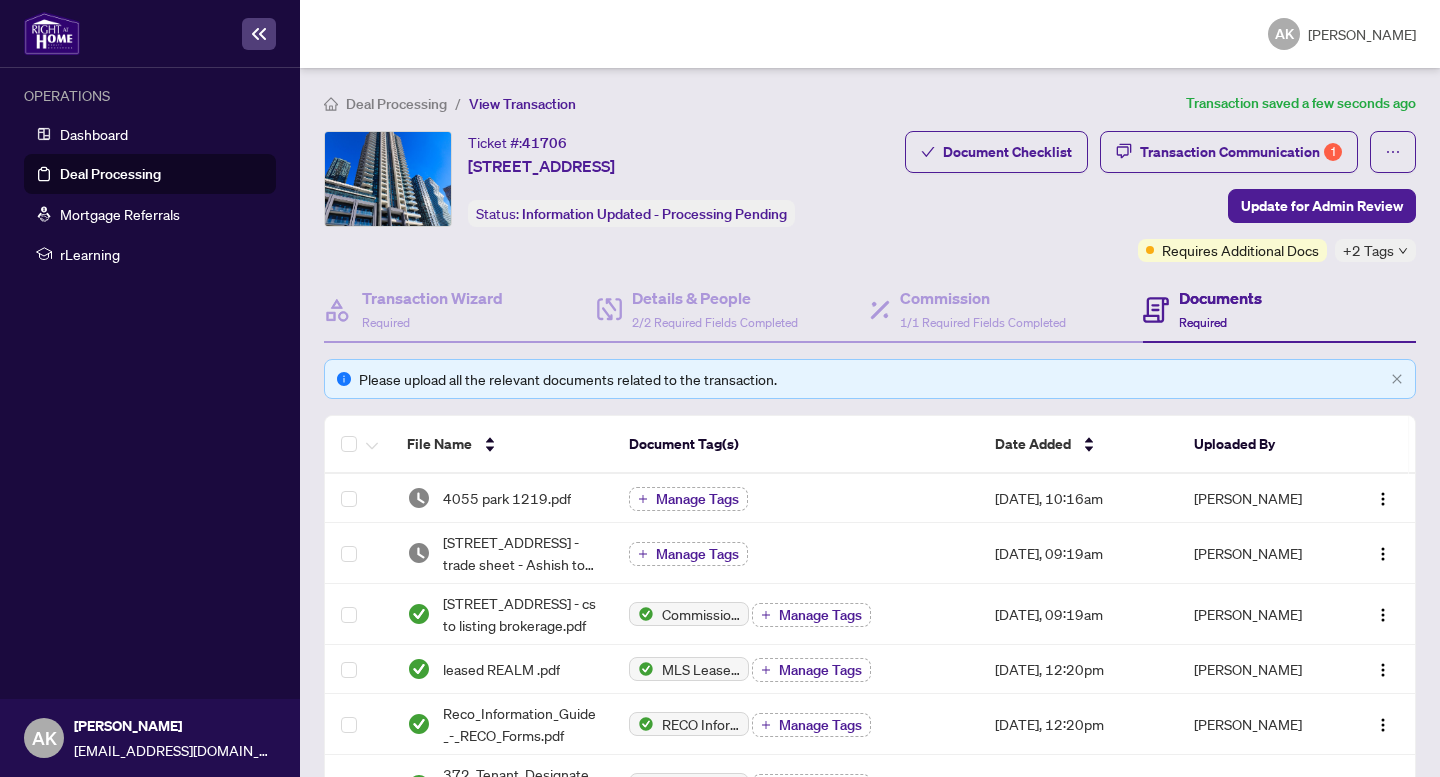 click on "Deal Processing" at bounding box center (110, 174) 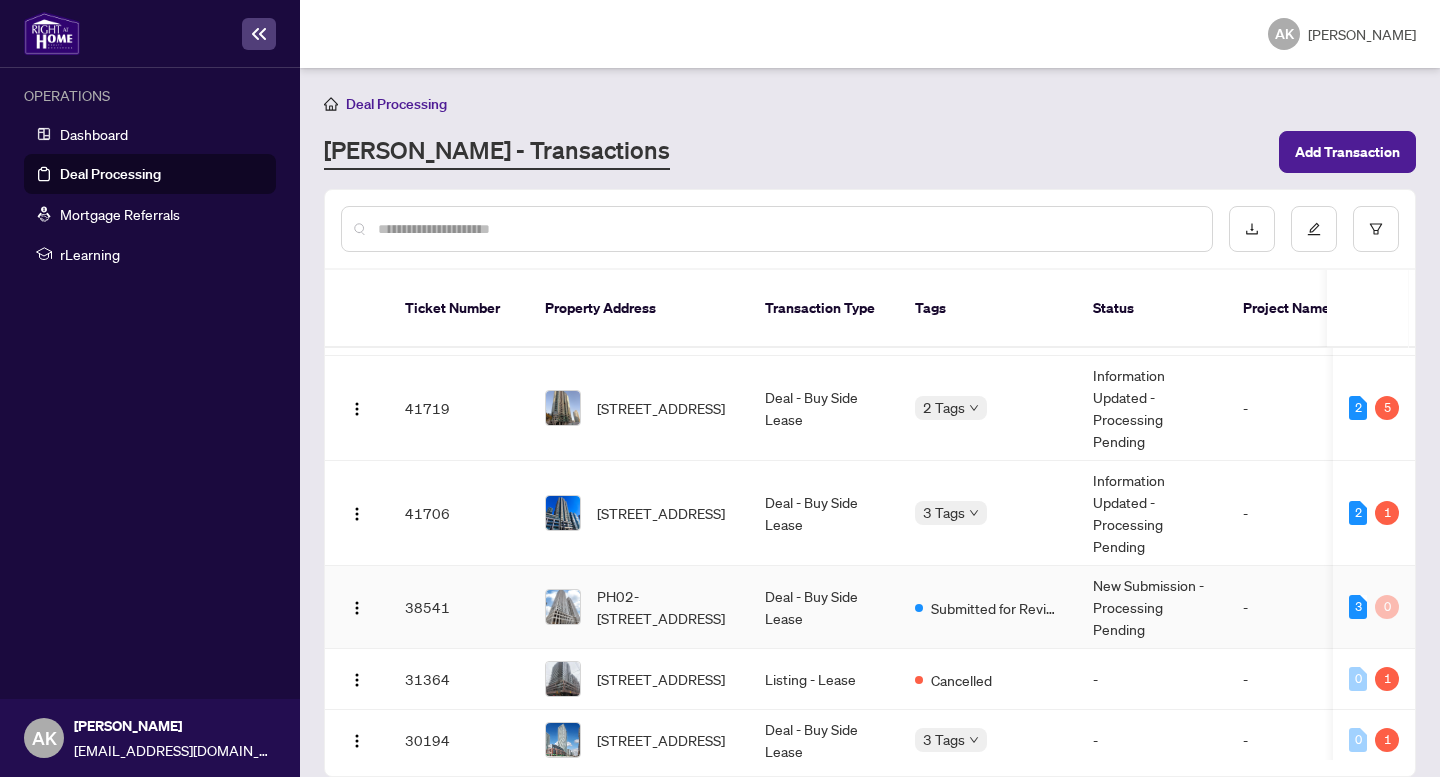scroll, scrollTop: 0, scrollLeft: 0, axis: both 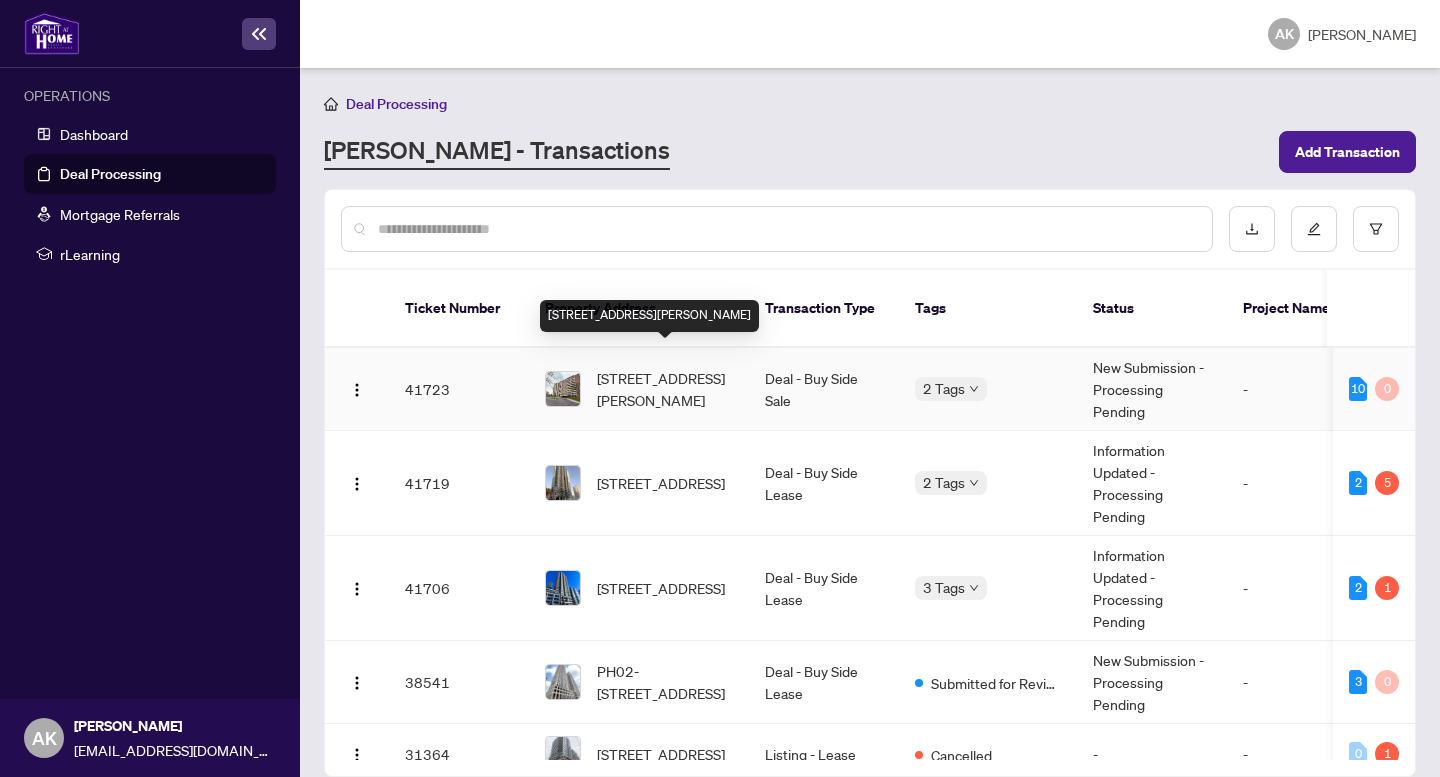 click on "807-3120 Kirwin Ave, Mississauga, Ontario L5A 3R2, Canada" at bounding box center (665, 389) 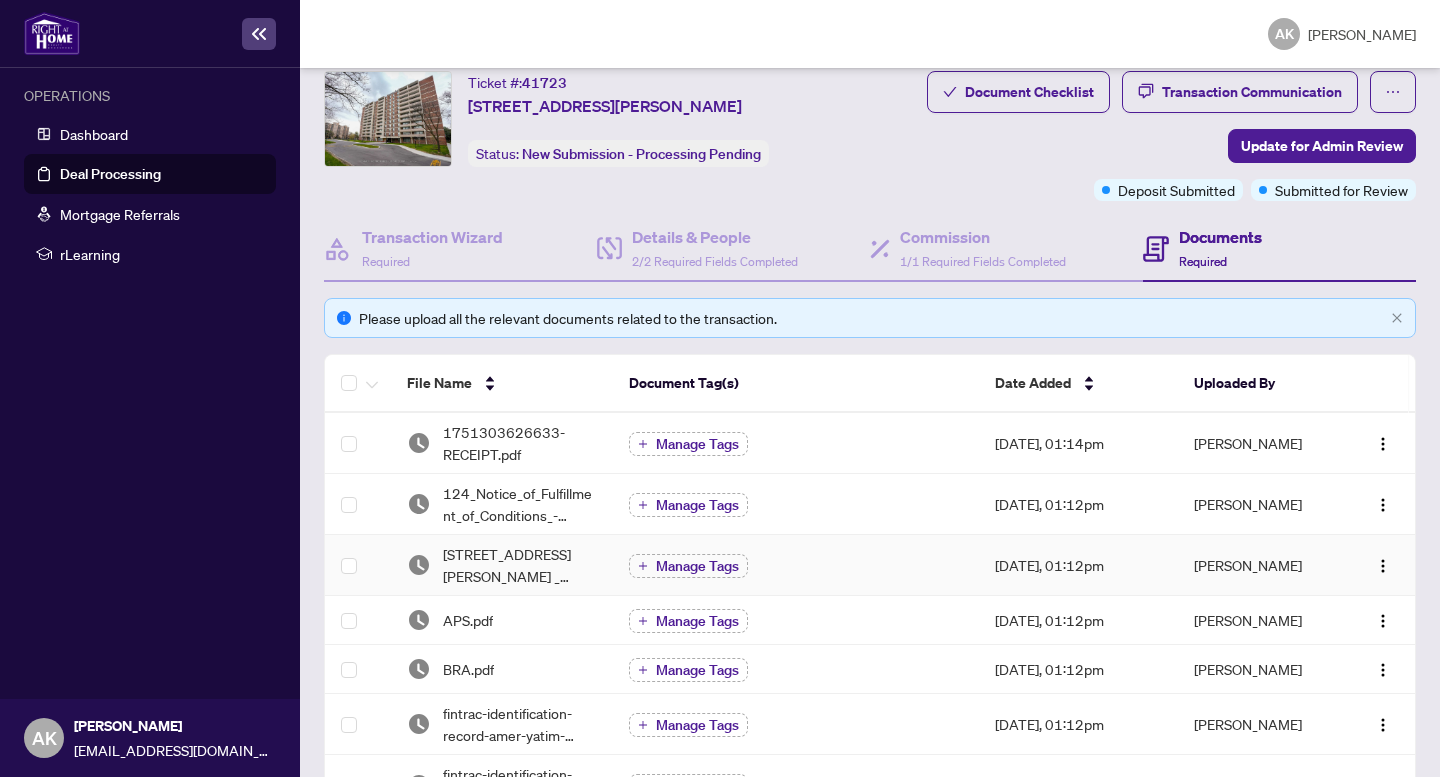 scroll, scrollTop: 0, scrollLeft: 0, axis: both 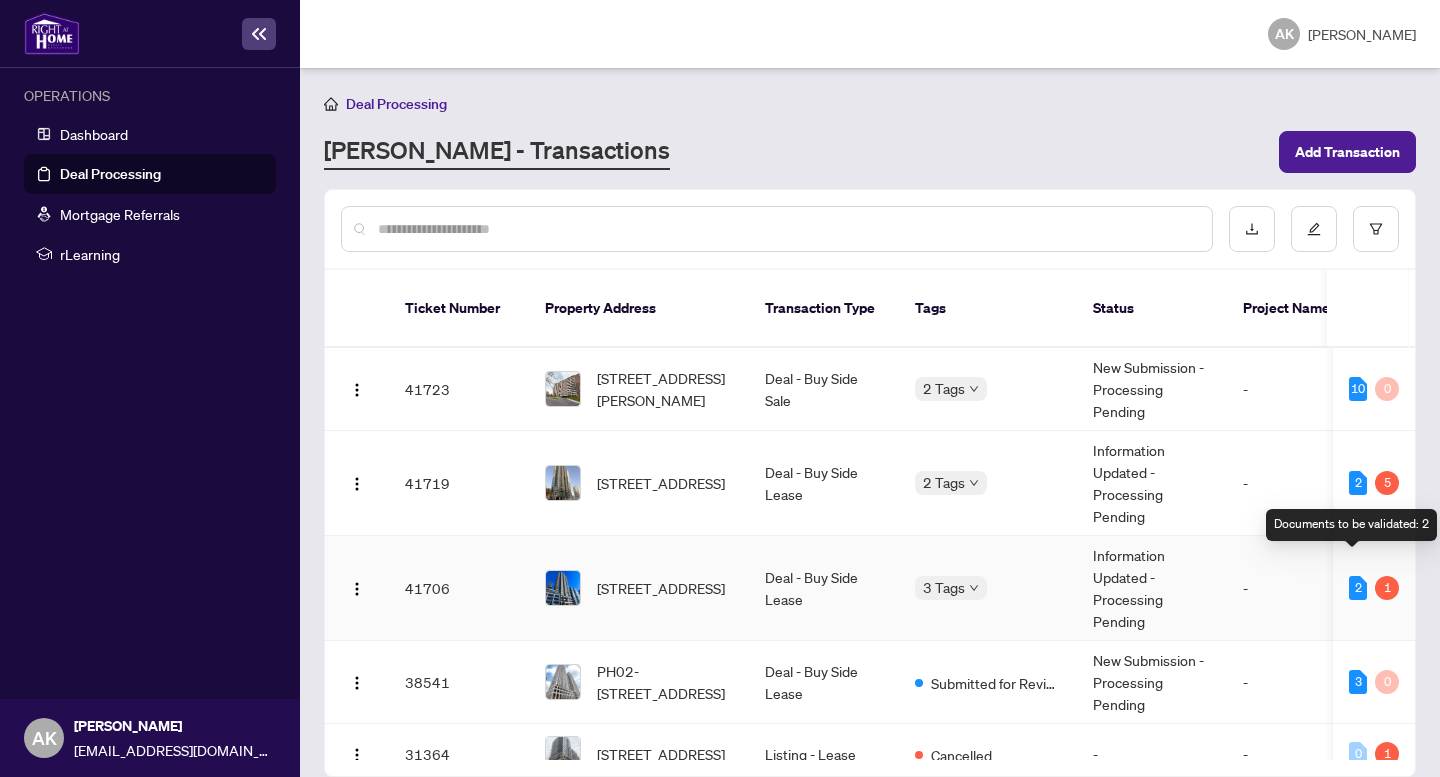 click on "2" at bounding box center [1358, 588] 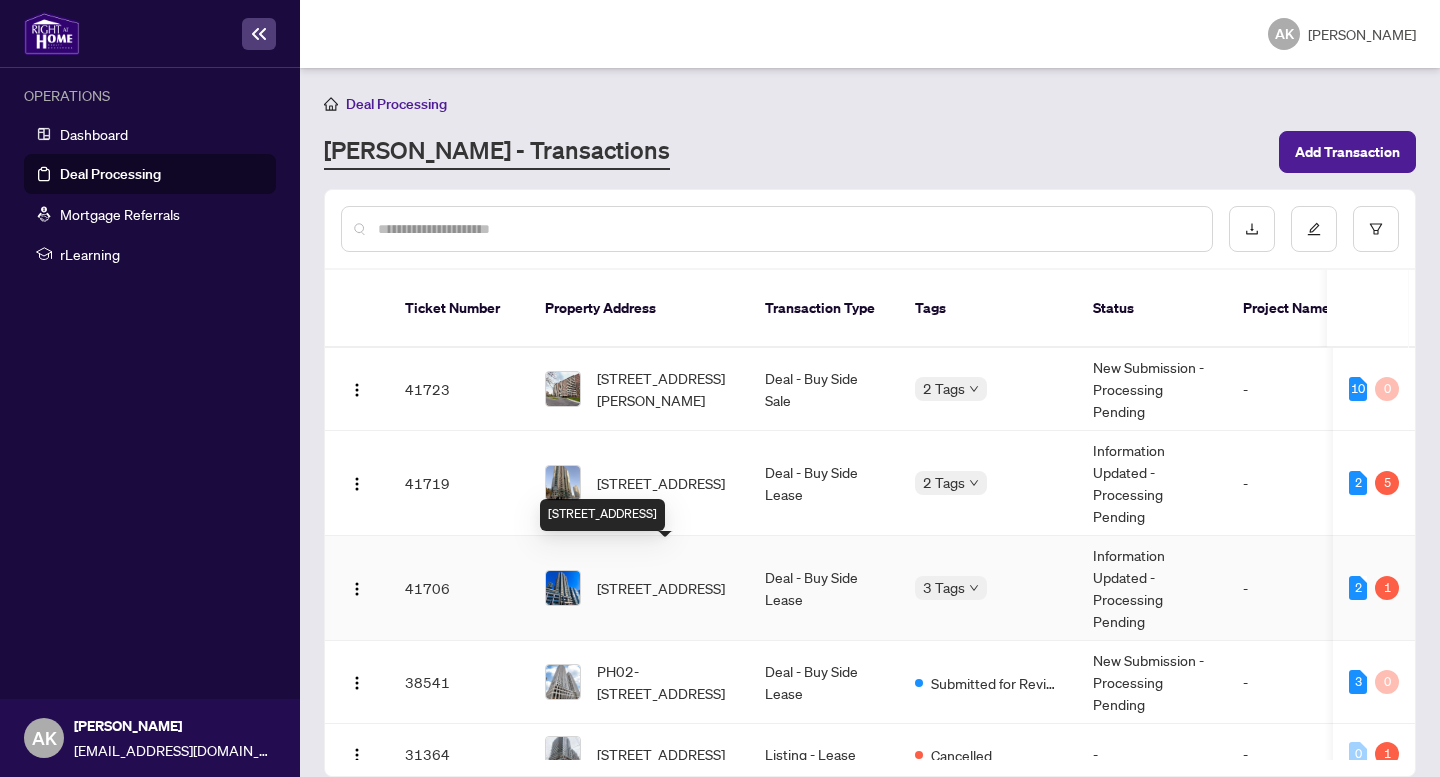 click on "1219-4055 Parkside Village Dr, Mississauga, Ontario L5B 0K8, Canada" at bounding box center (661, 588) 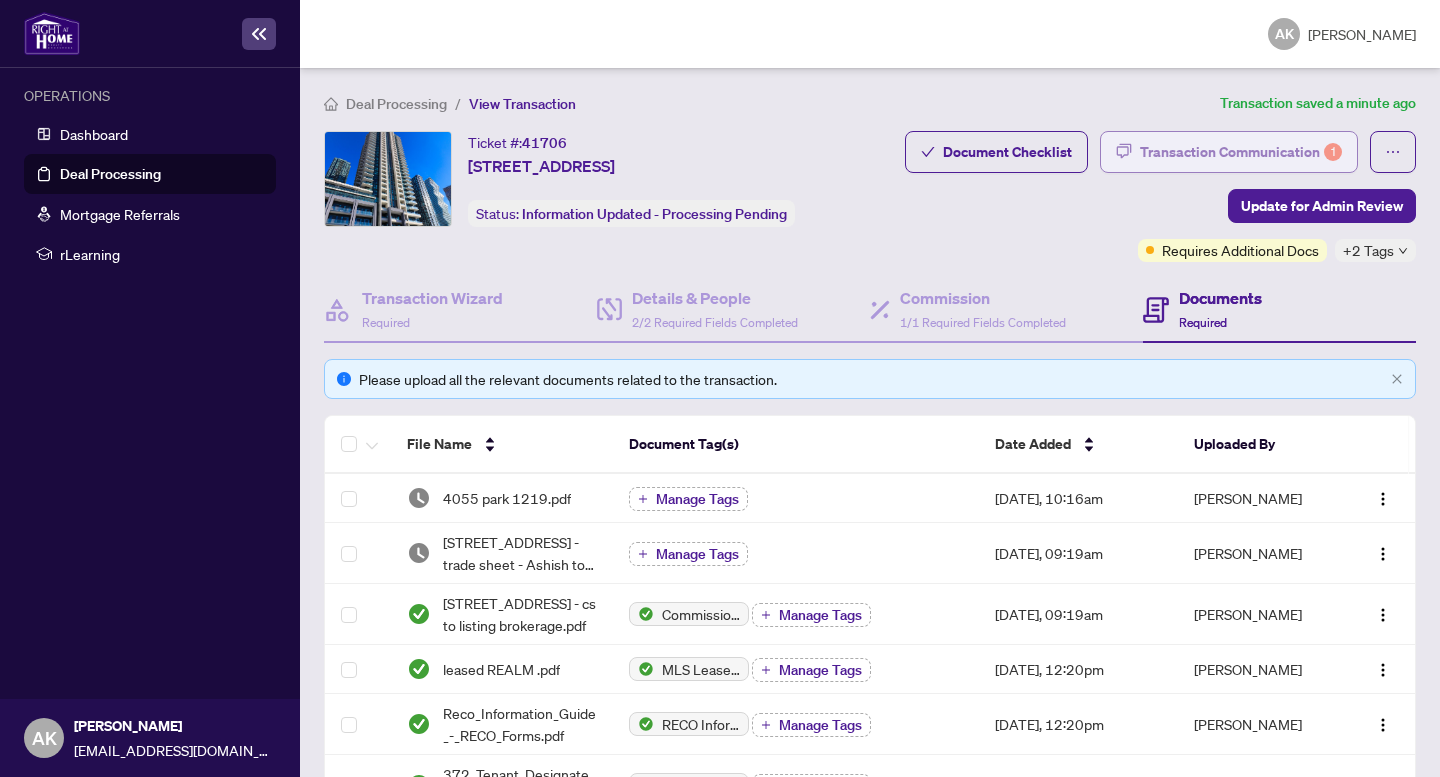 click on "Transaction Communication 1" at bounding box center (1241, 152) 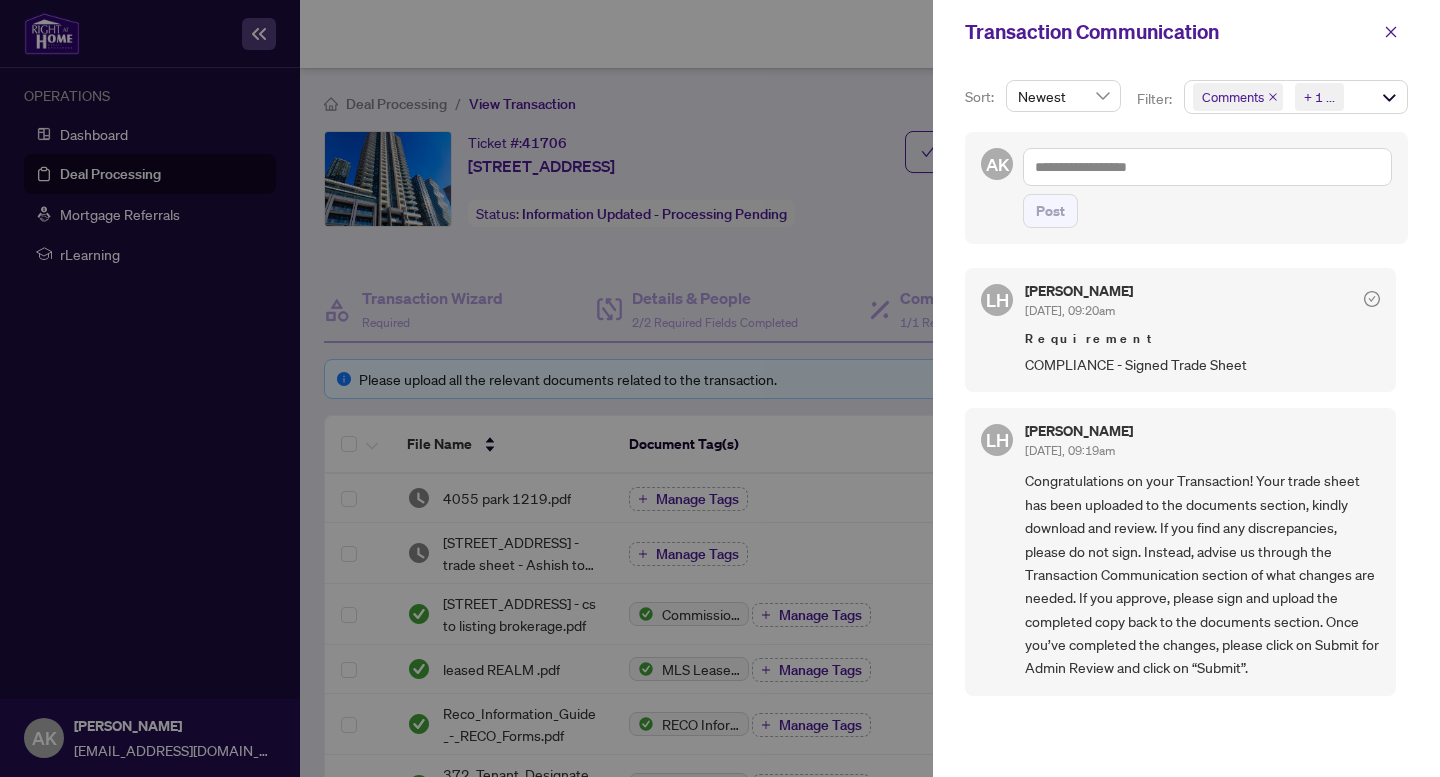 scroll, scrollTop: 4, scrollLeft: 0, axis: vertical 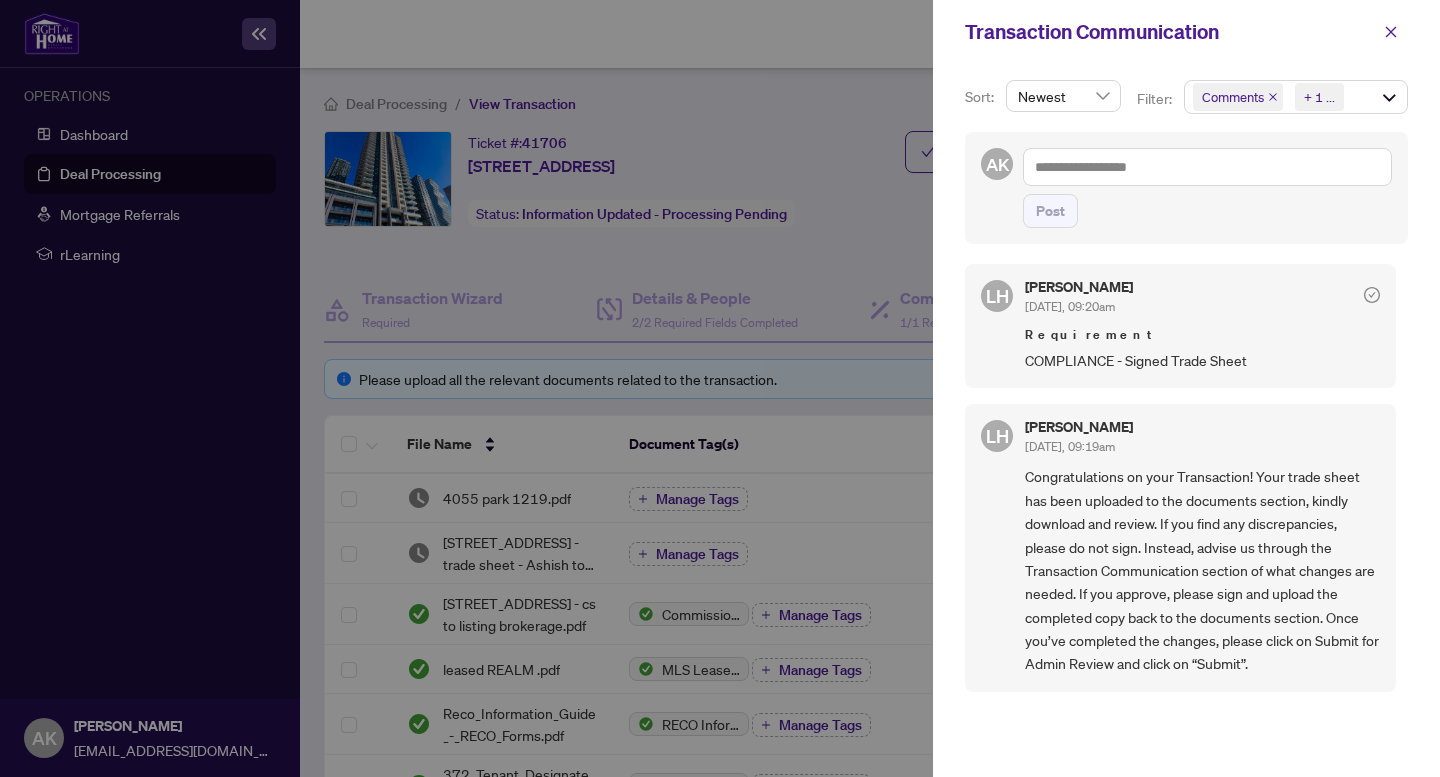 click at bounding box center [720, 388] 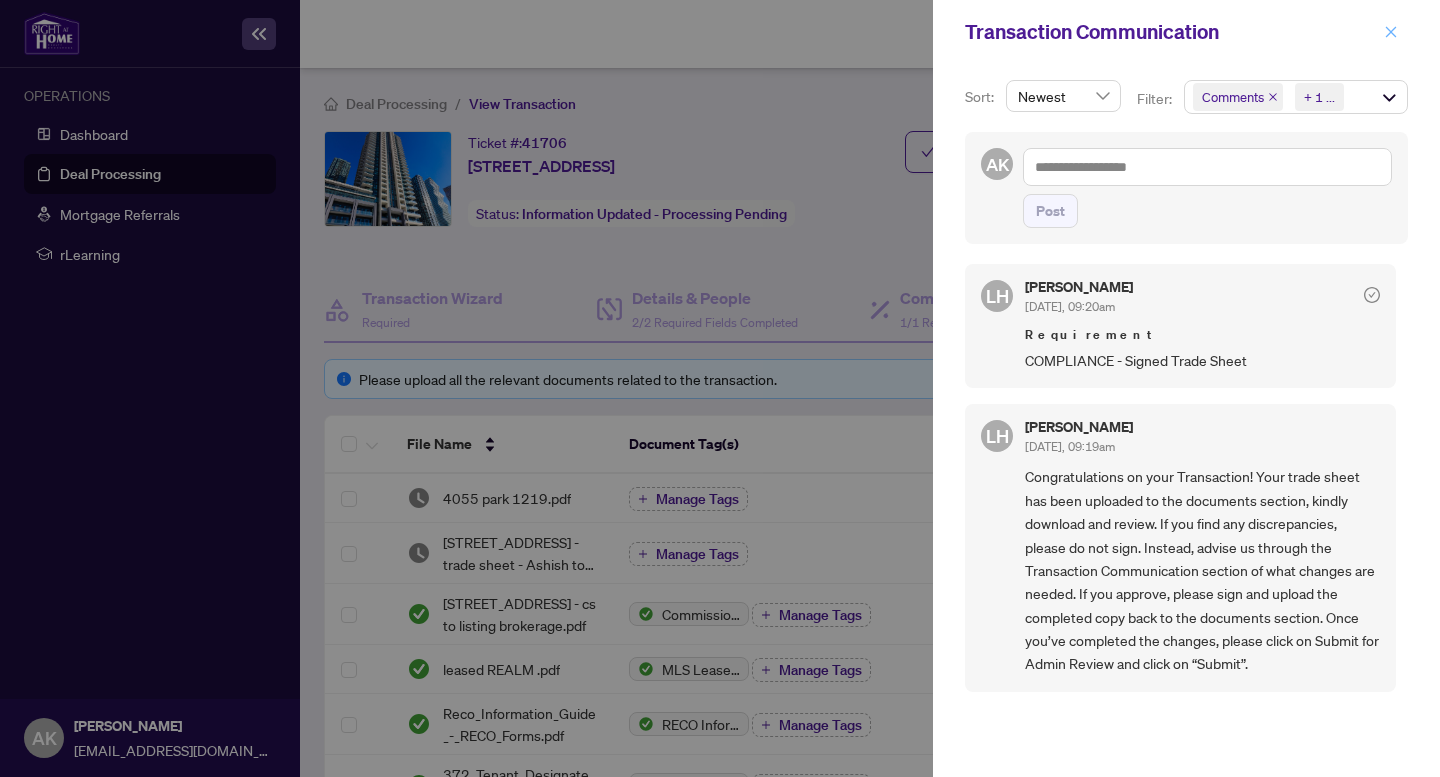 click at bounding box center [1391, 32] 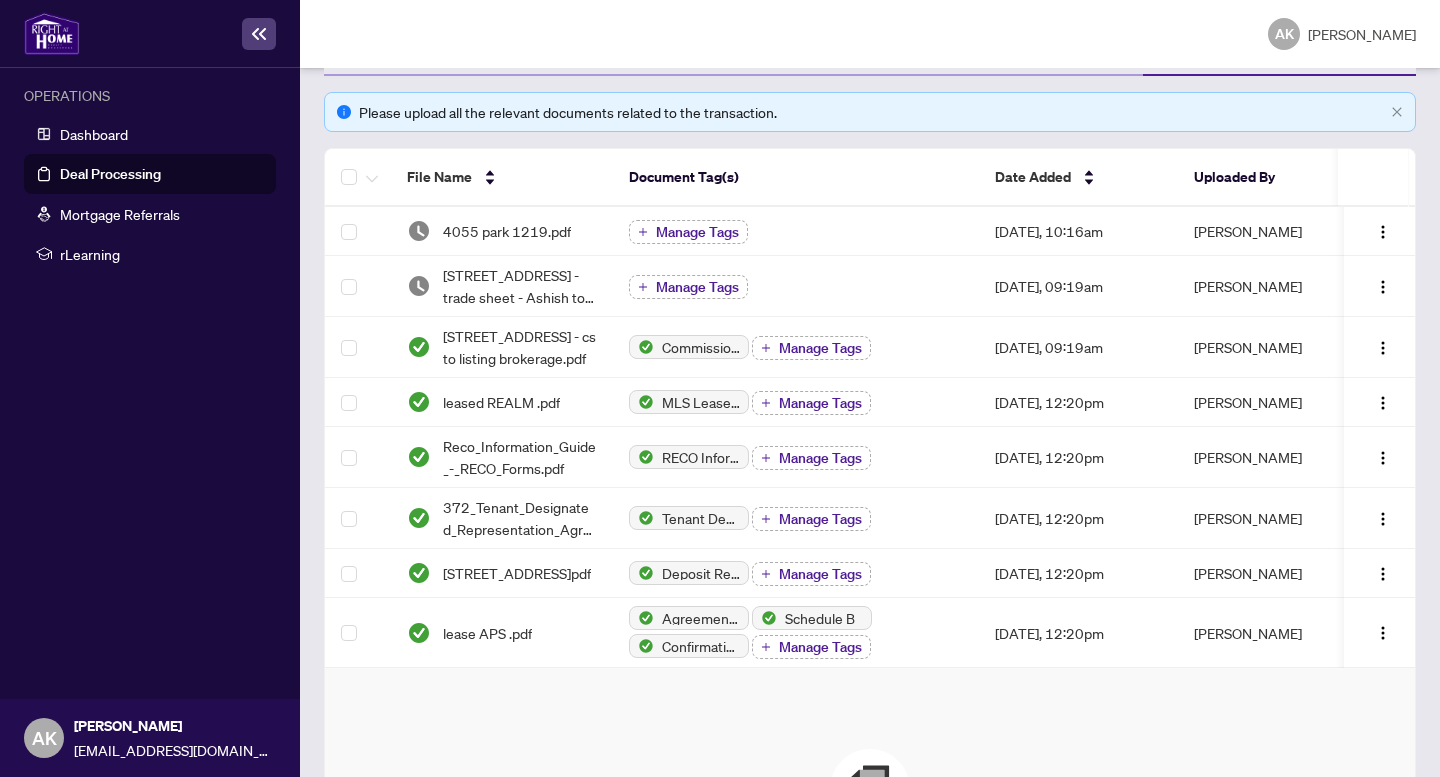 scroll, scrollTop: 51, scrollLeft: 0, axis: vertical 